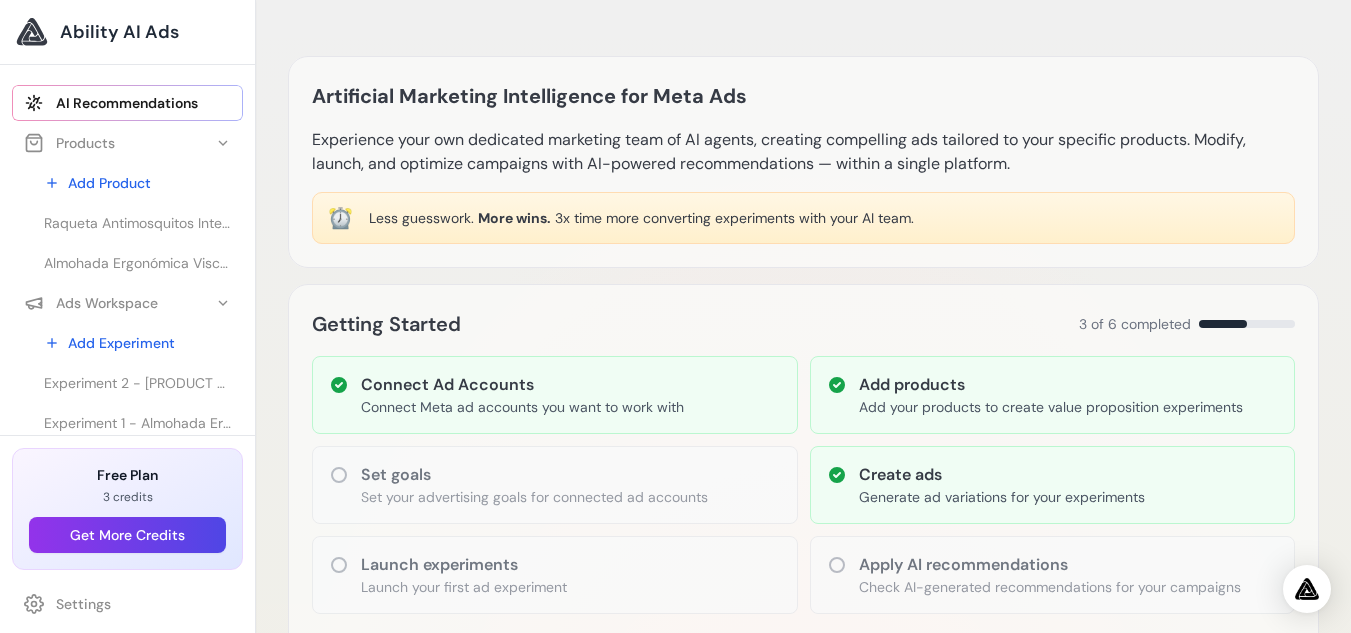 scroll, scrollTop: 147, scrollLeft: 0, axis: vertical 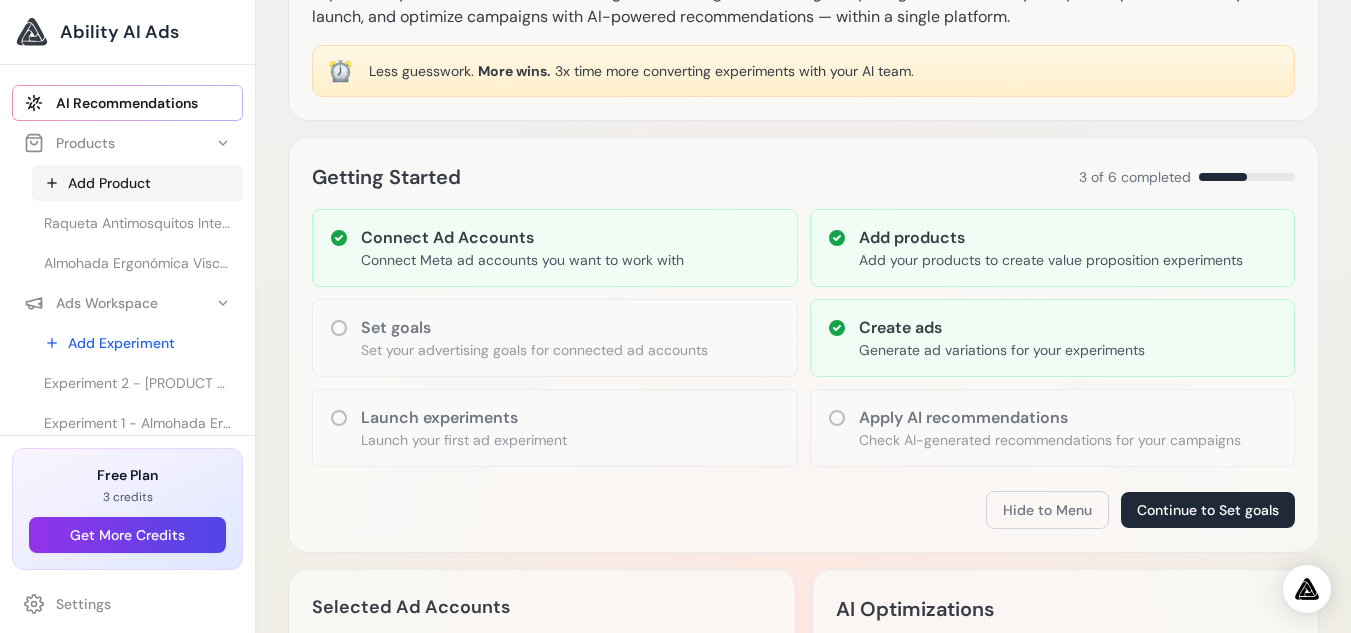 click on "Add Product" at bounding box center [137, 183] 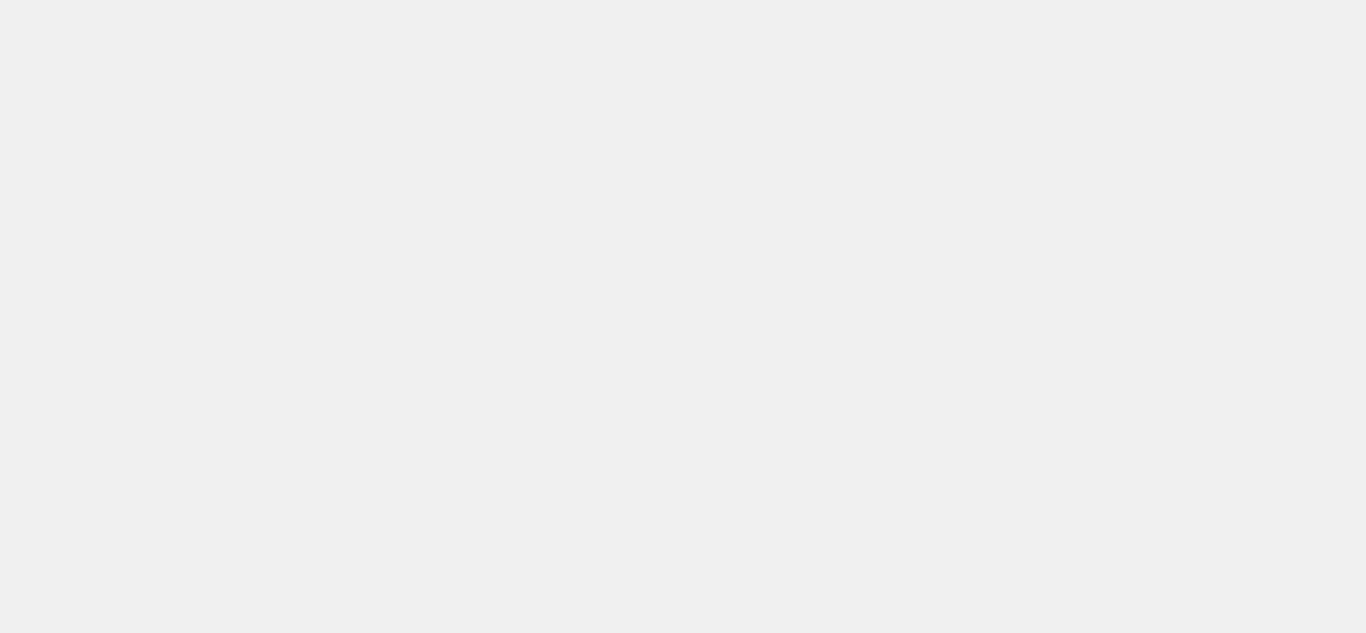 scroll, scrollTop: 0, scrollLeft: 0, axis: both 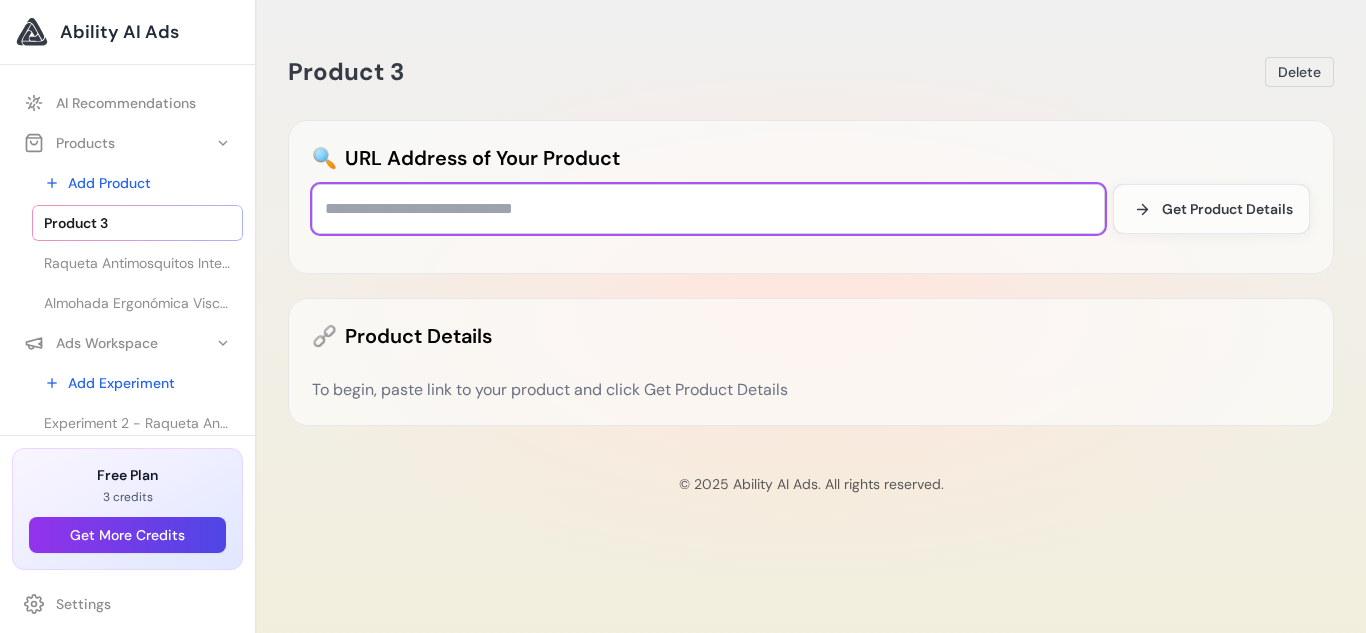 click at bounding box center (708, 209) 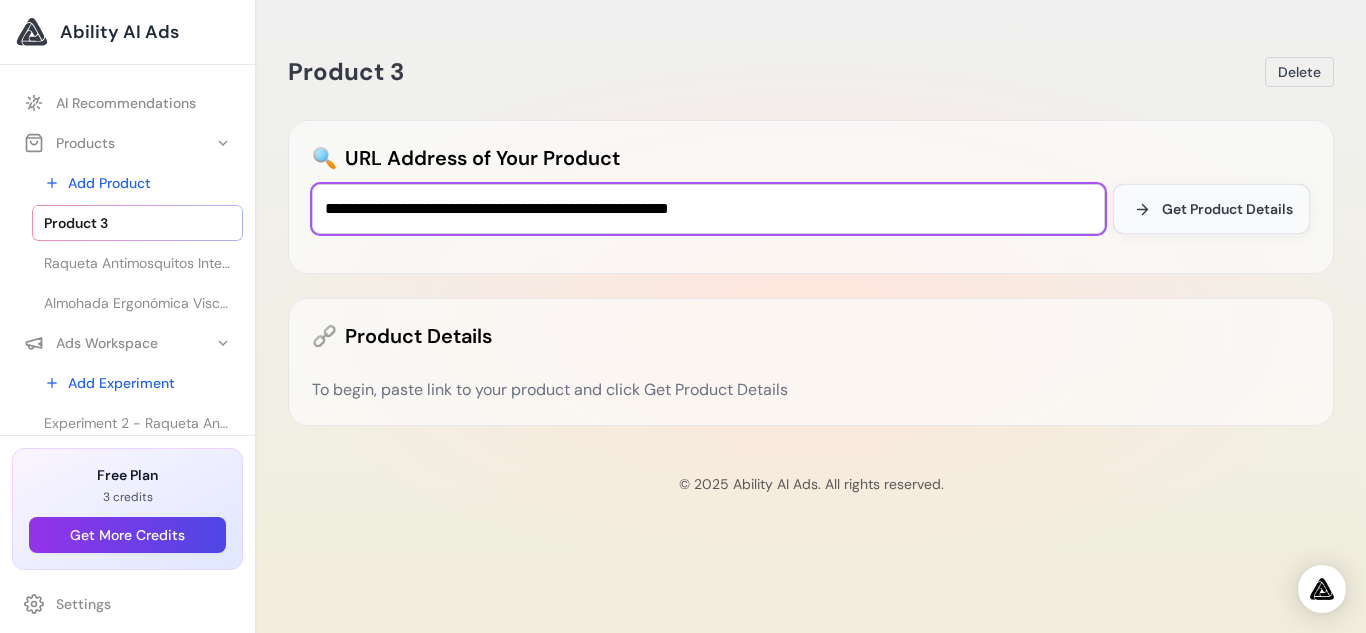 type on "**********" 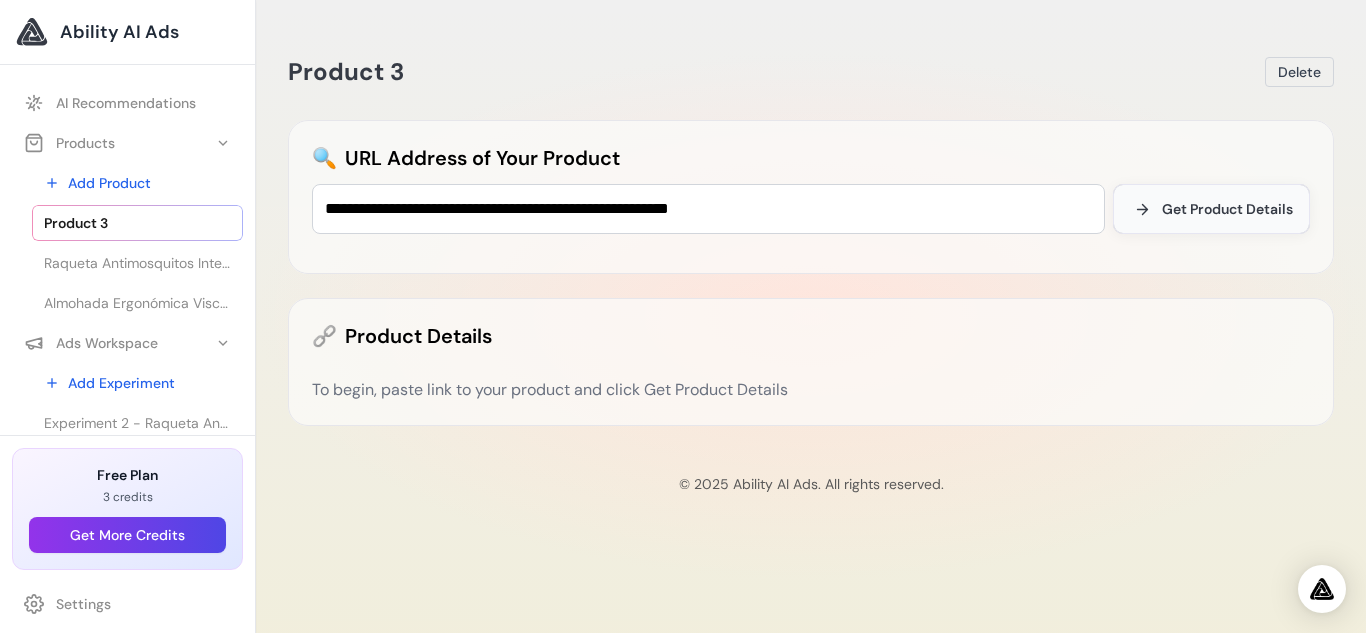 click on "Get Product Details" at bounding box center [1227, 209] 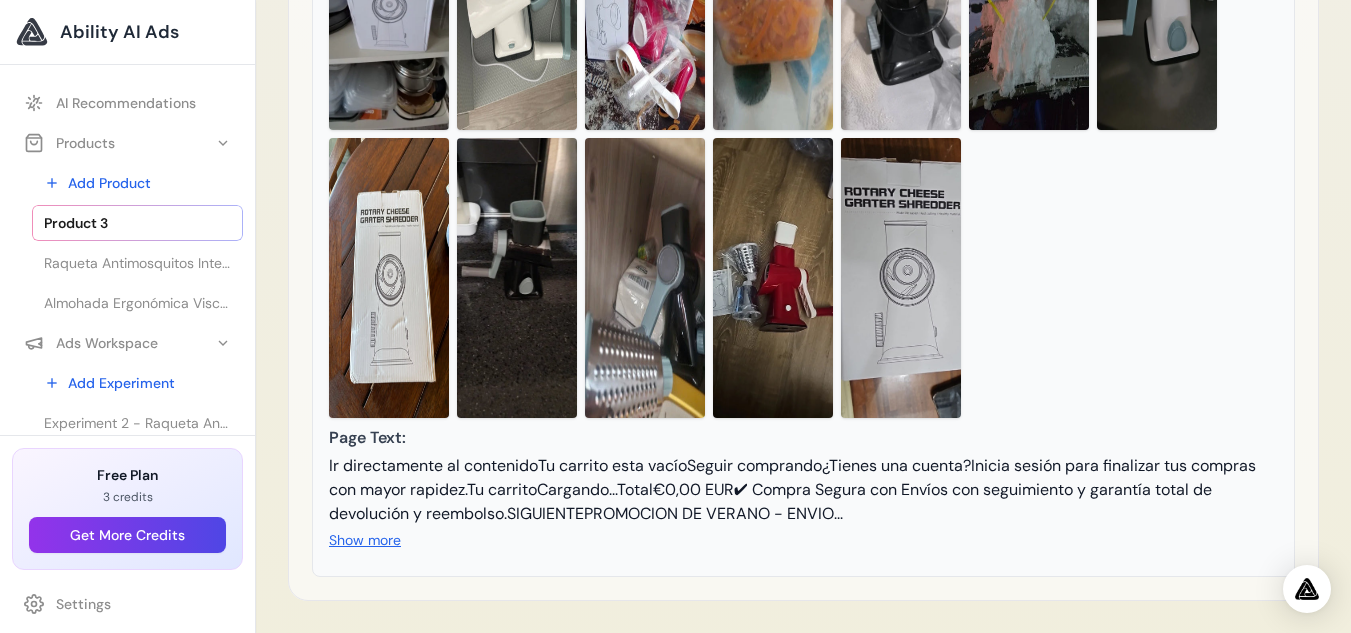 scroll, scrollTop: 1391, scrollLeft: 0, axis: vertical 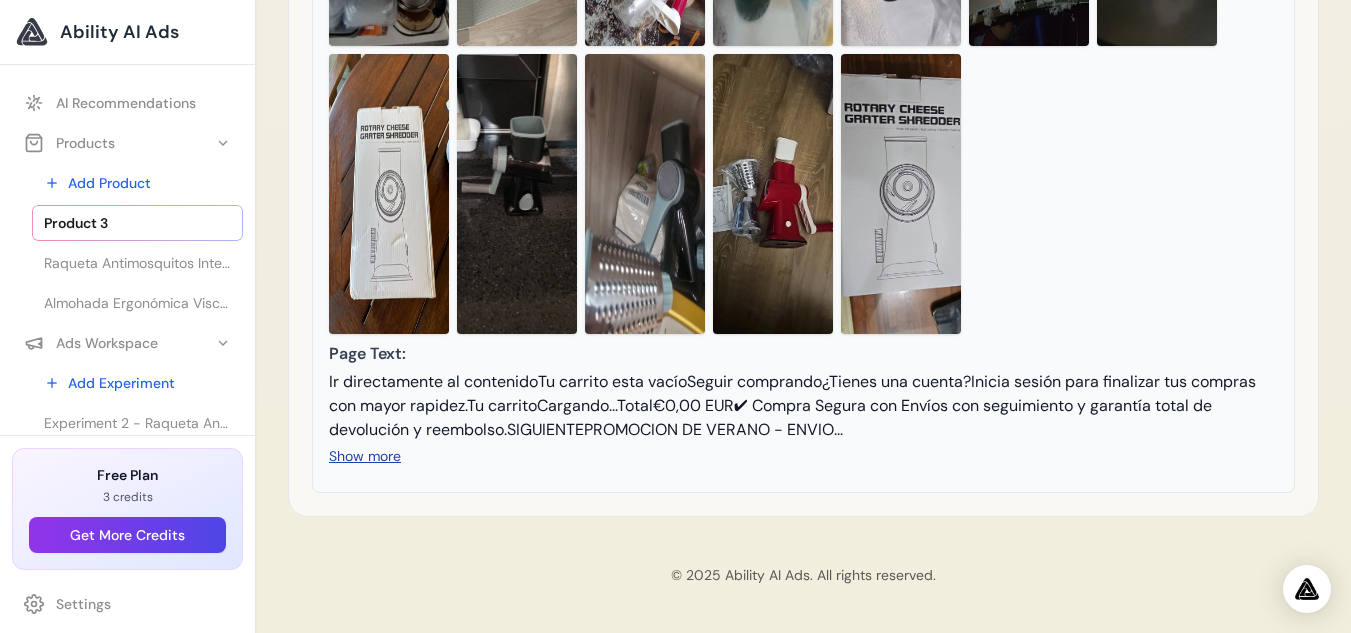 click on "Show more" at bounding box center [365, 456] 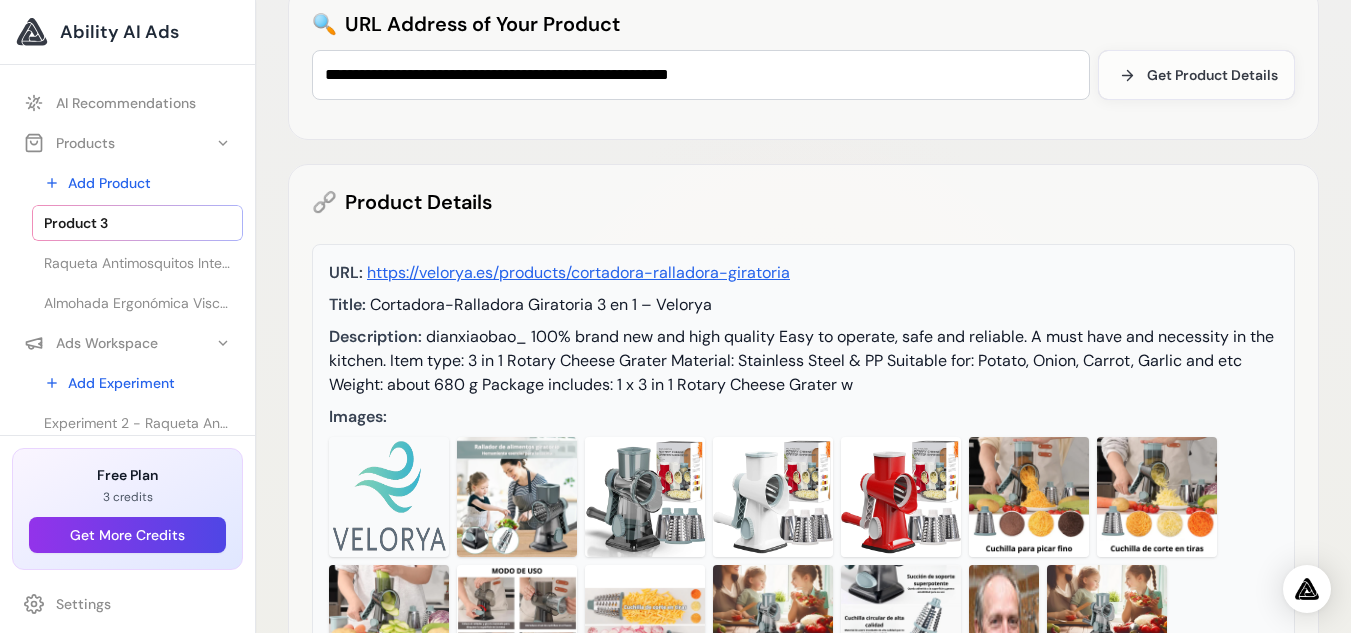 scroll, scrollTop: 0, scrollLeft: 0, axis: both 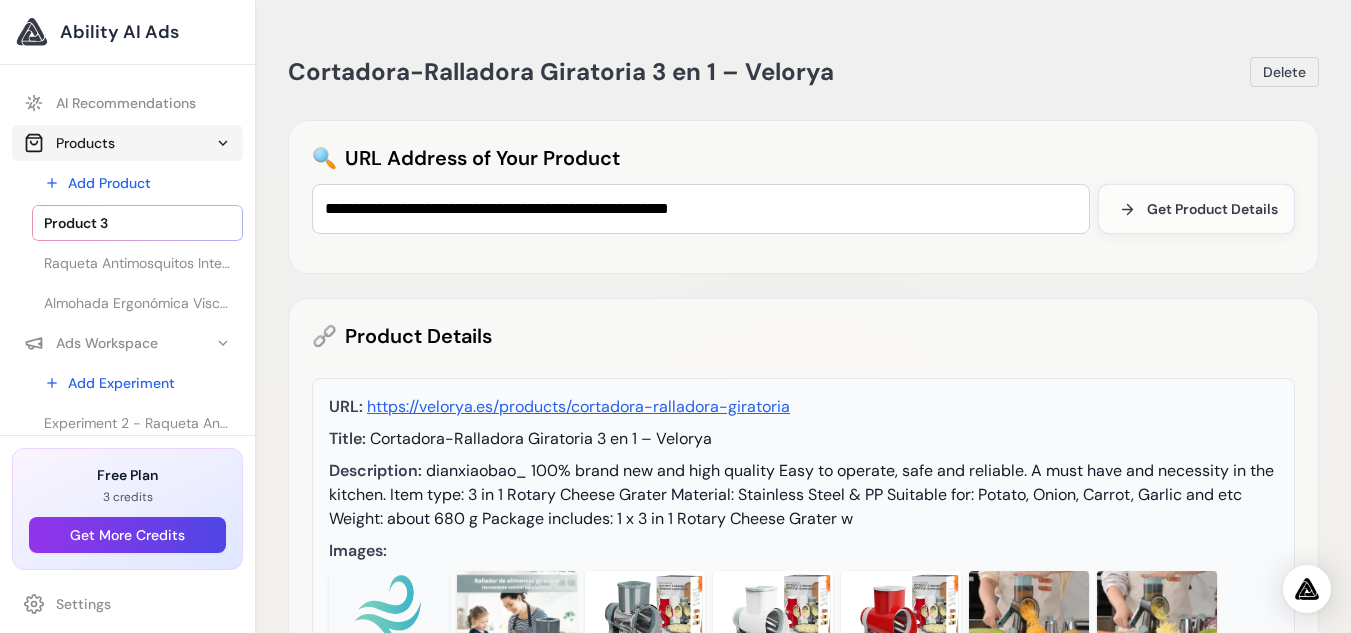 click on "Products" at bounding box center [69, 143] 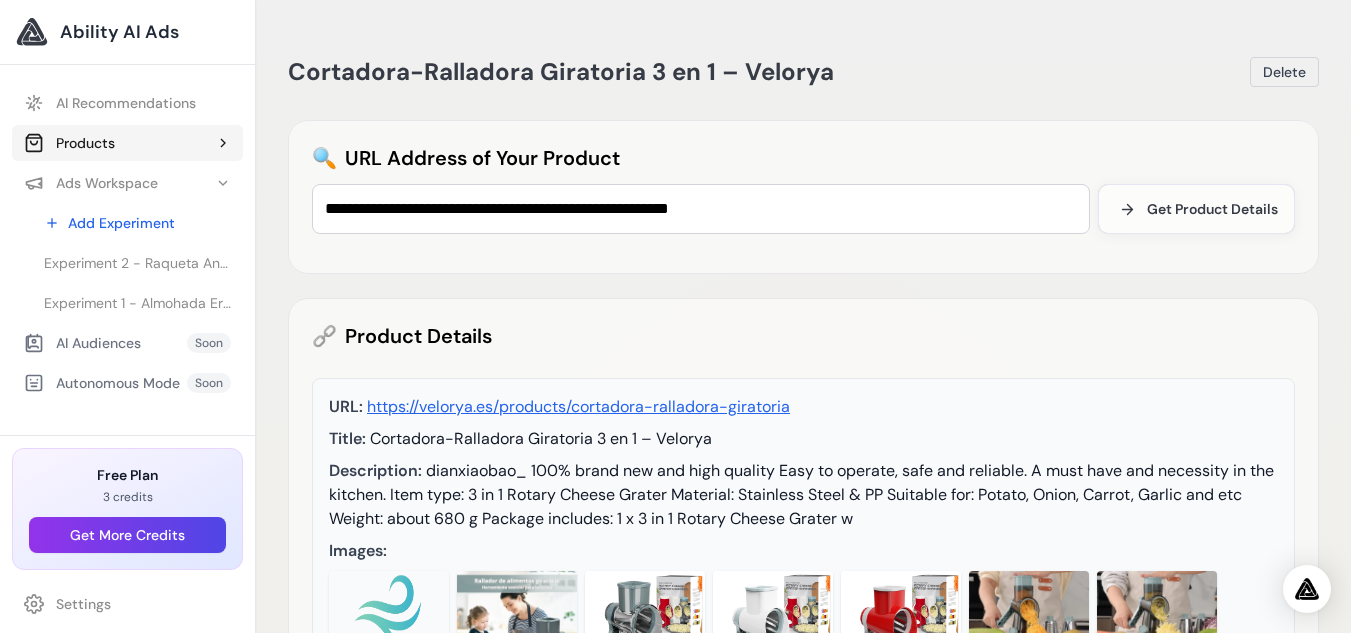 click on "Products" at bounding box center [127, 143] 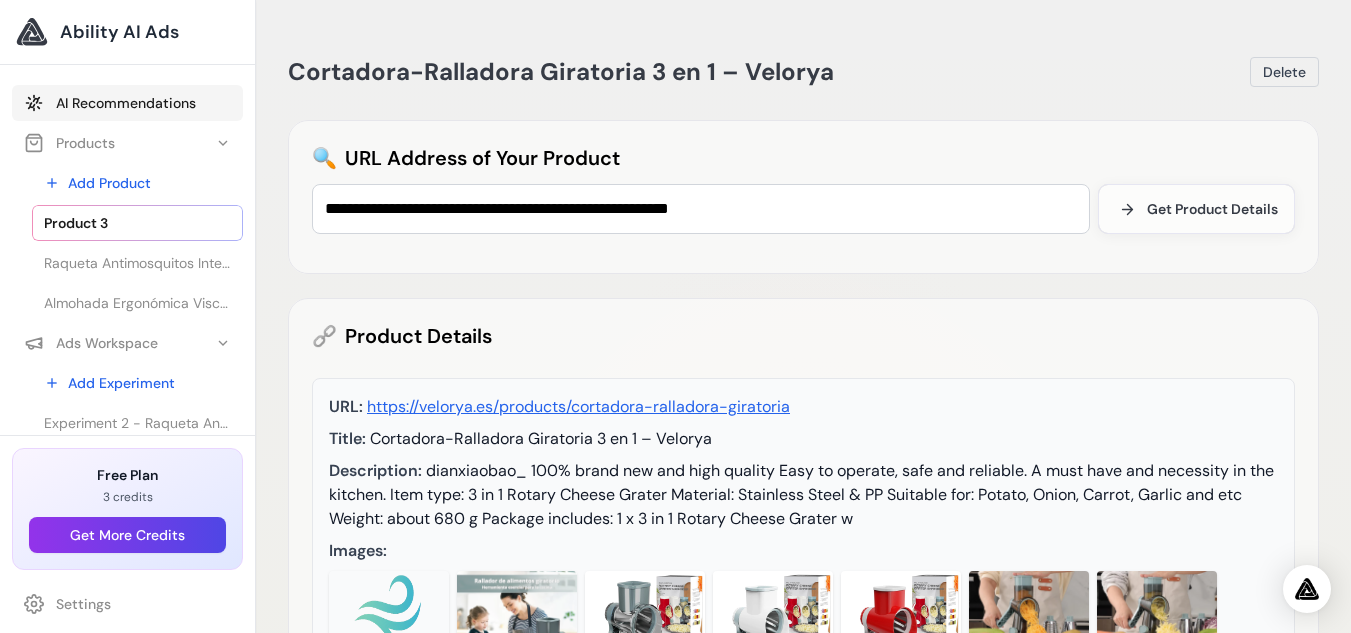 click on "AI Recommendations" at bounding box center (127, 103) 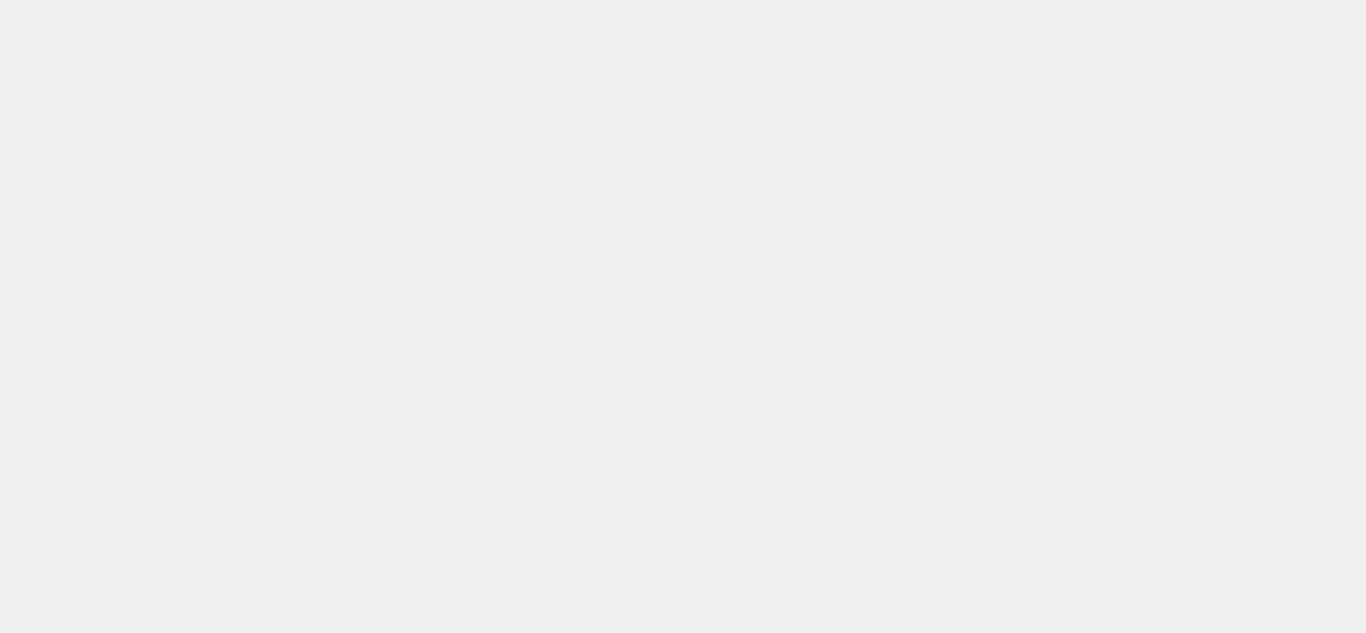 scroll, scrollTop: 0, scrollLeft: 0, axis: both 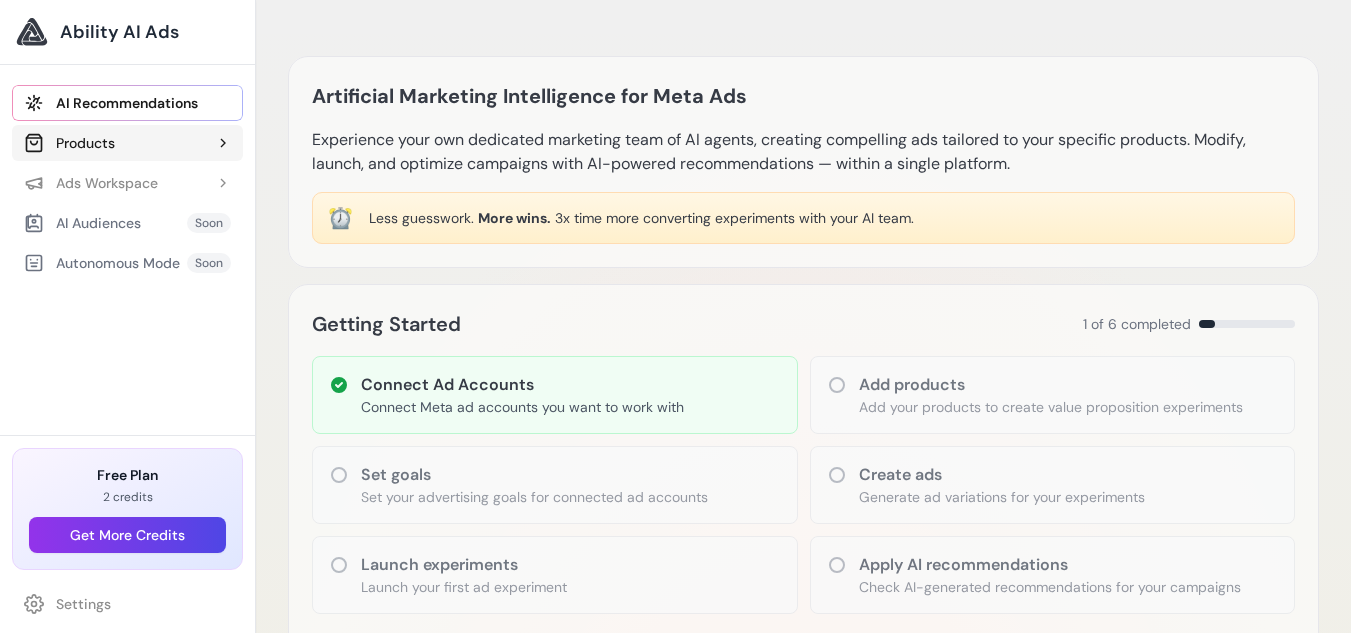 click 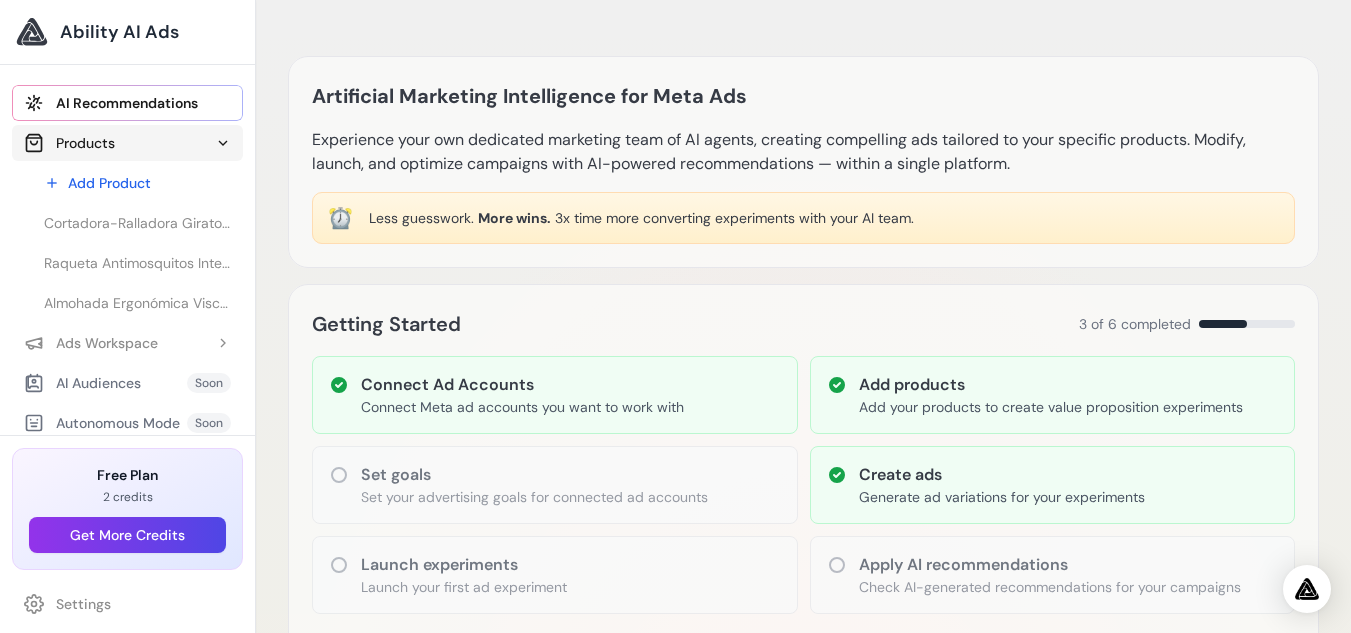click 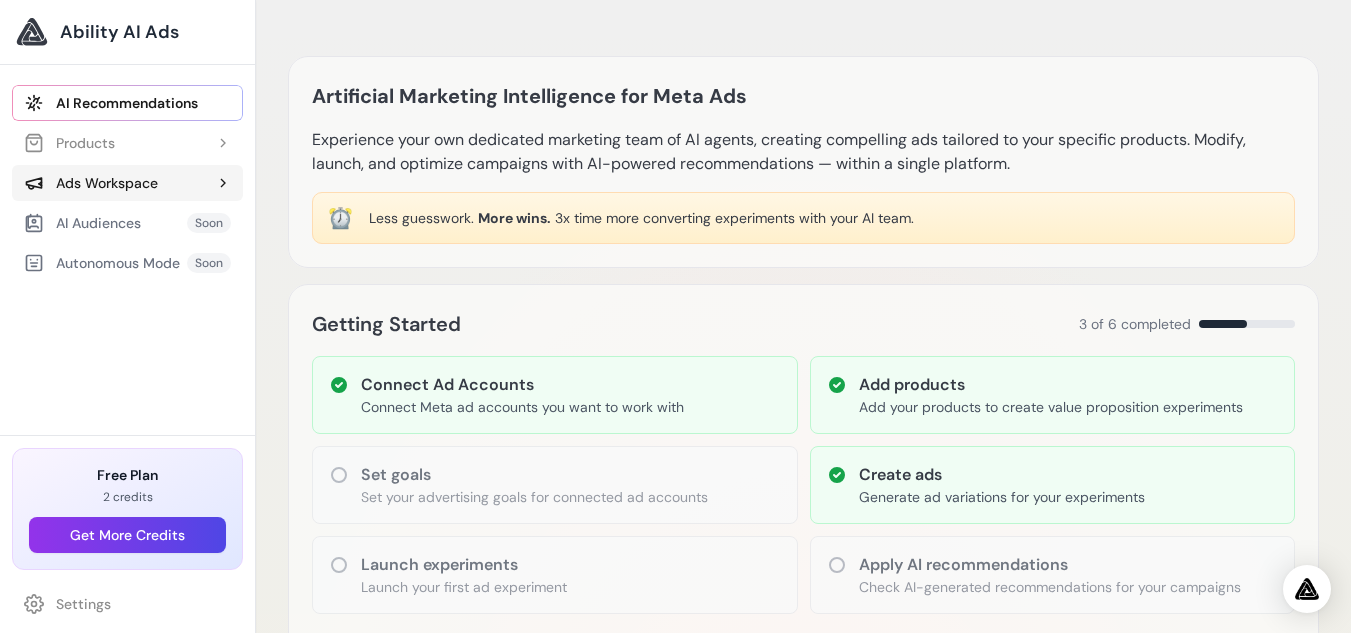 click on "Ads Workspace" at bounding box center [91, 183] 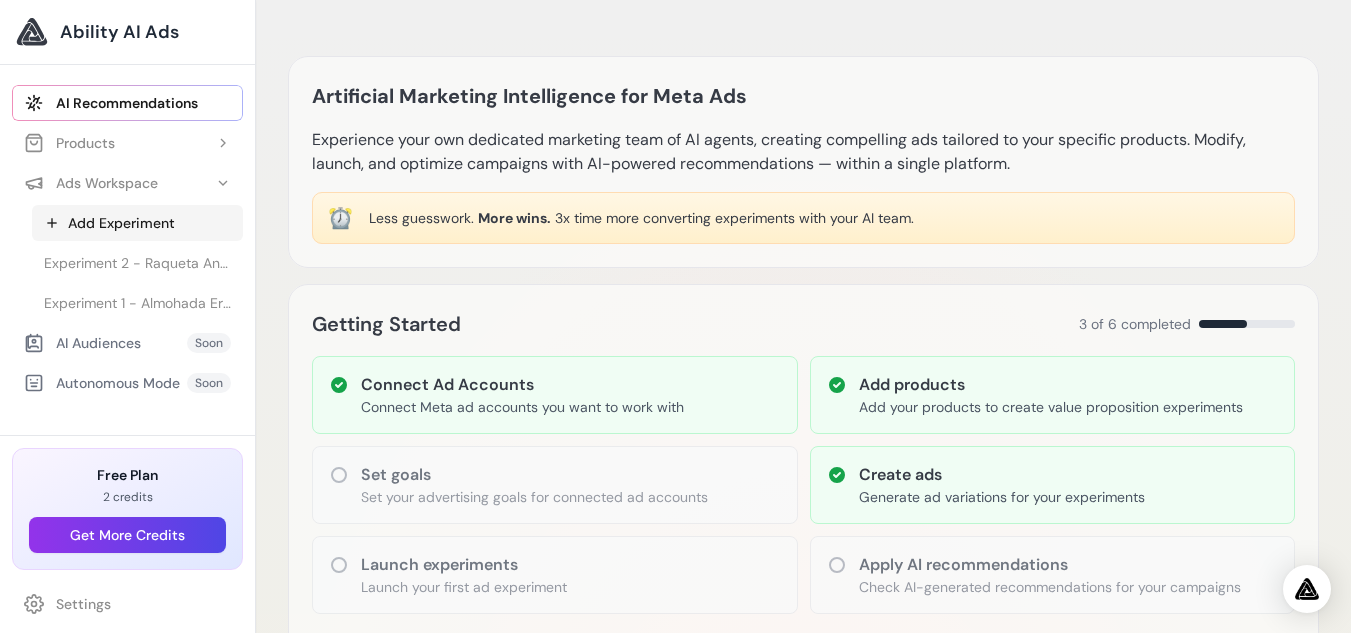 click on "Add Experiment" at bounding box center (137, 223) 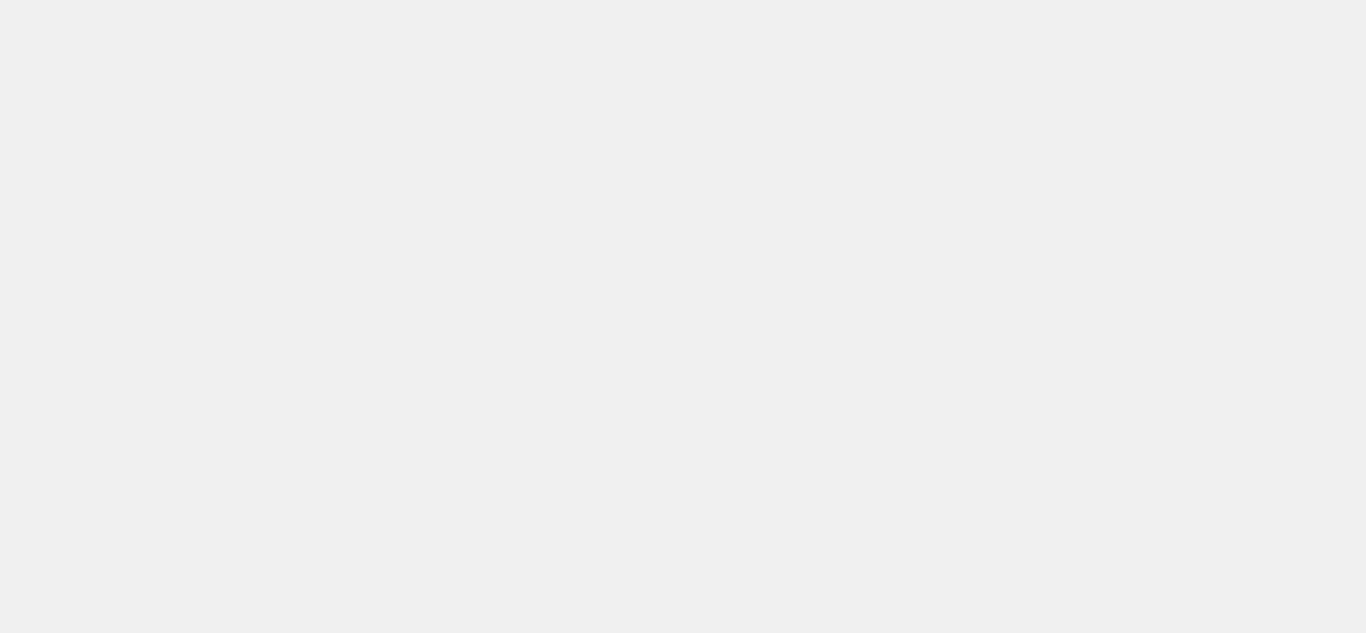 scroll, scrollTop: 0, scrollLeft: 0, axis: both 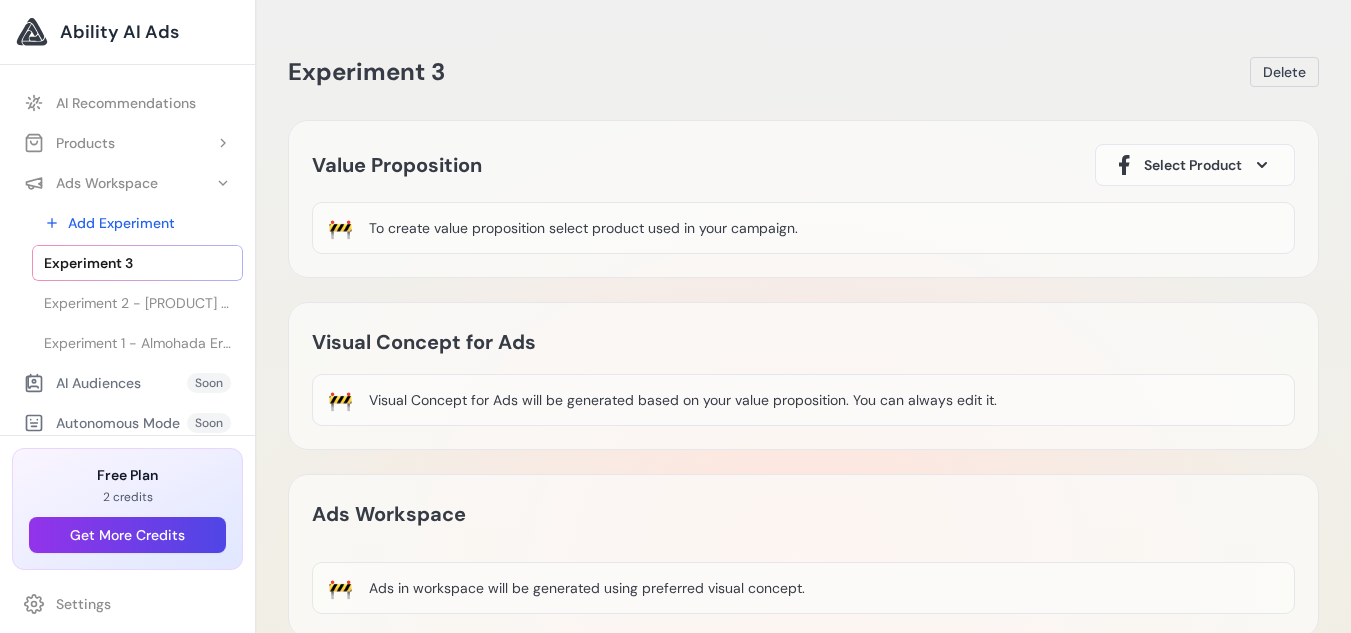 click on "Select Product" at bounding box center [1193, 165] 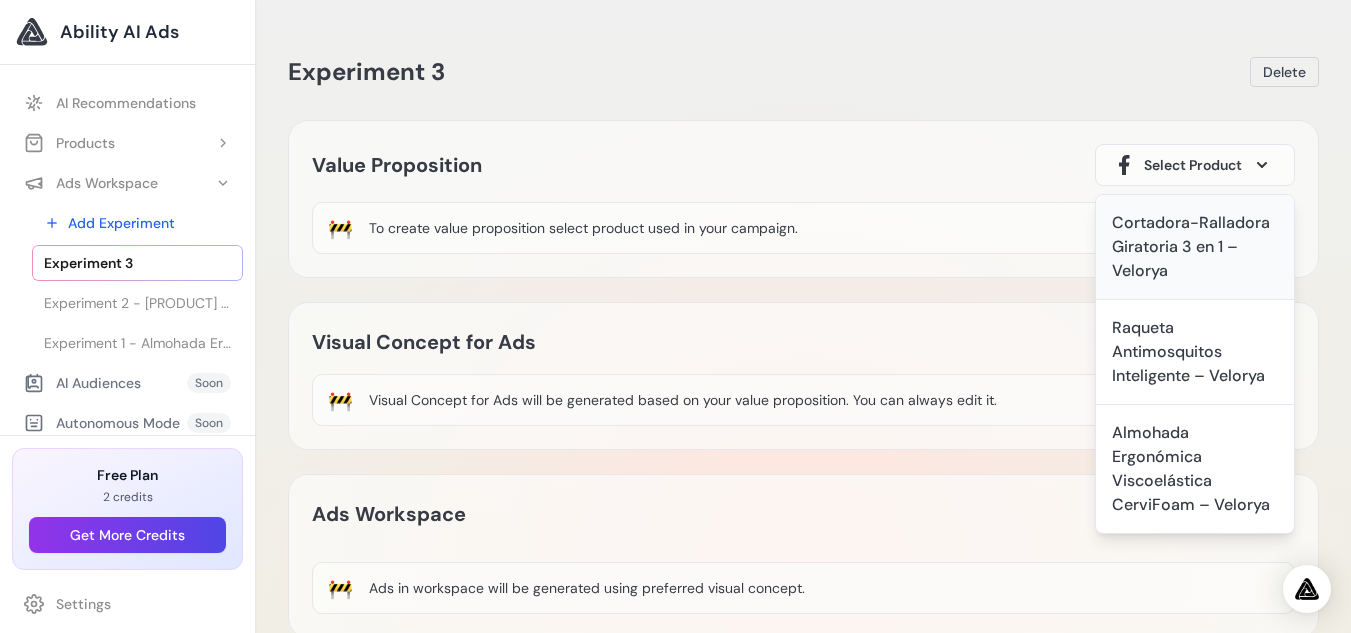 click on "Cortadora-Ralladora Giratoria 3 en 1
– Velorya" at bounding box center [1195, 247] 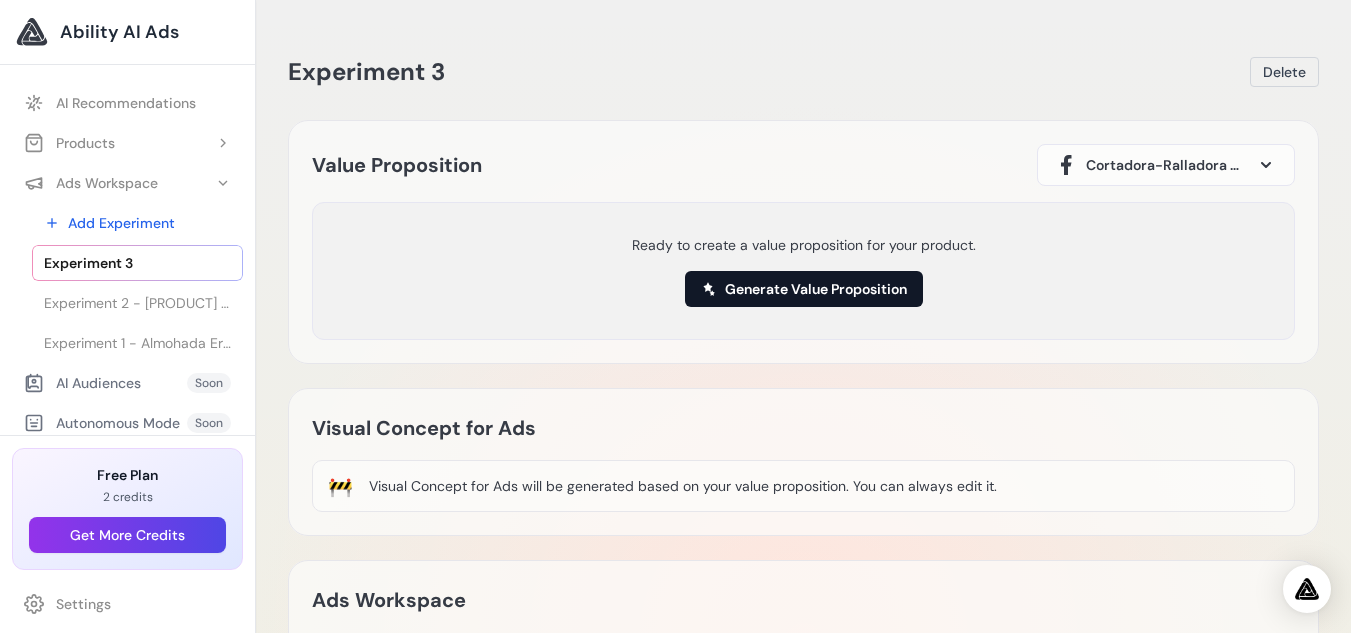 click on "Generate Value Proposition" at bounding box center [804, 289] 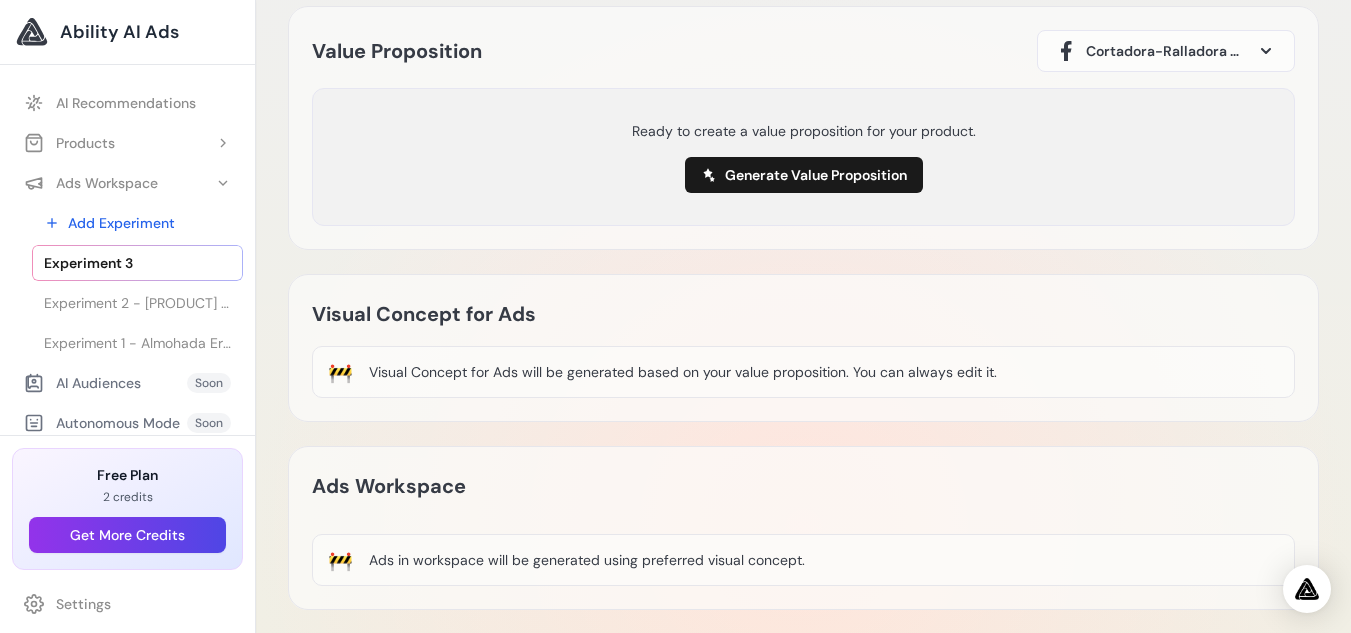 scroll, scrollTop: 90, scrollLeft: 0, axis: vertical 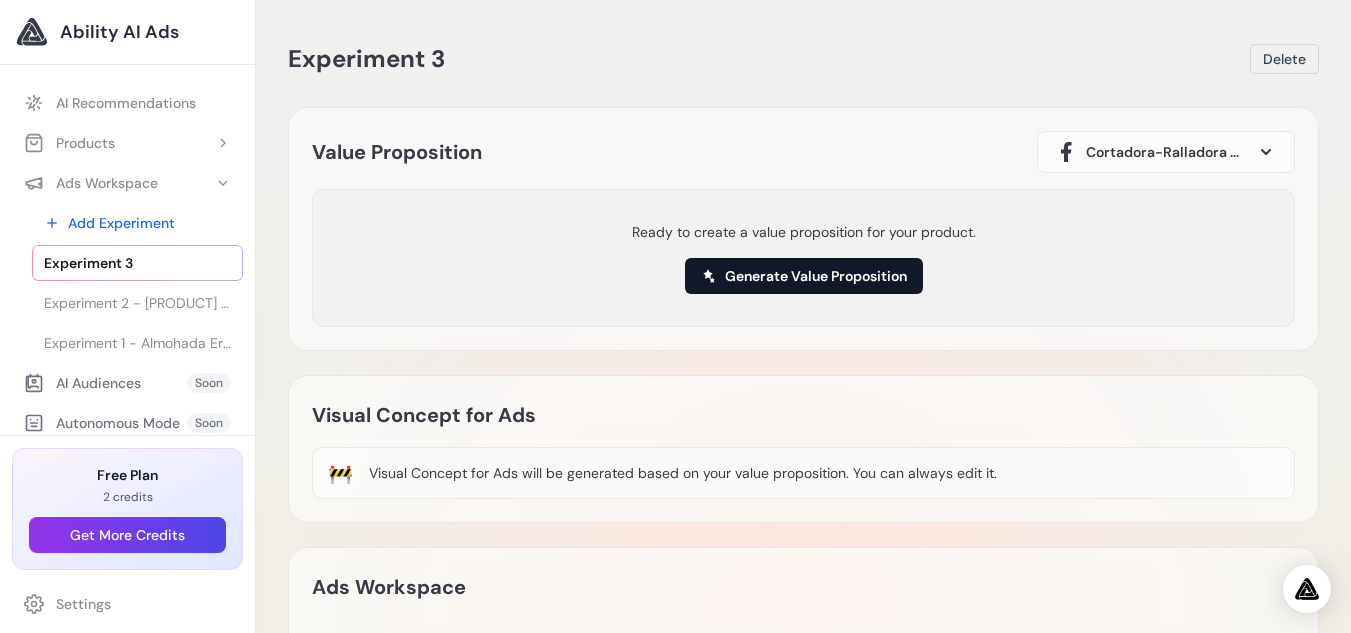 click on "Generate Value Proposition" at bounding box center (804, 276) 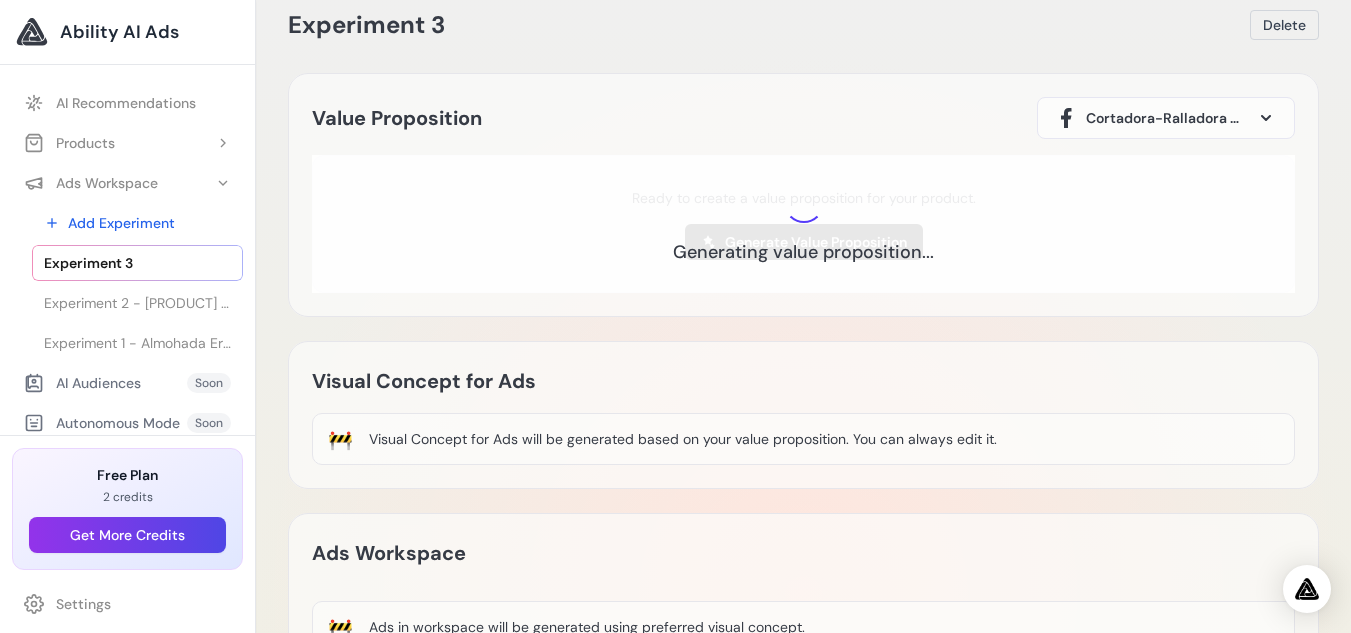 scroll, scrollTop: 45, scrollLeft: 0, axis: vertical 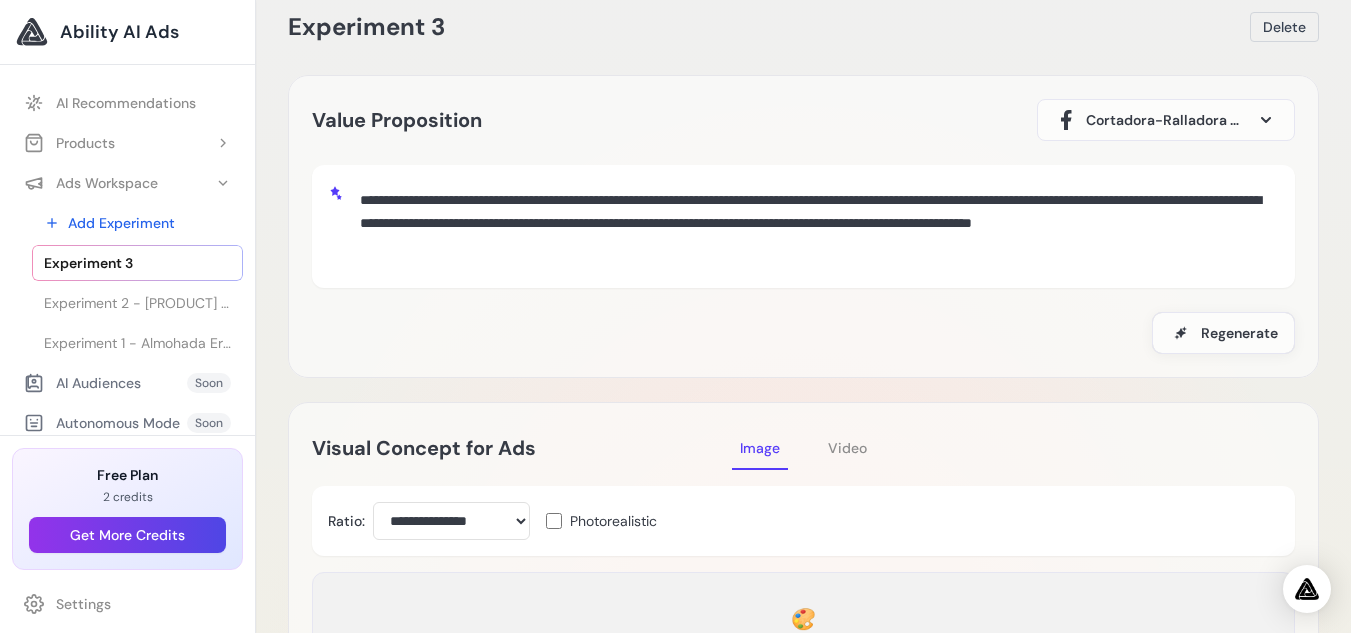 click on "**********" at bounding box center [815, 224] 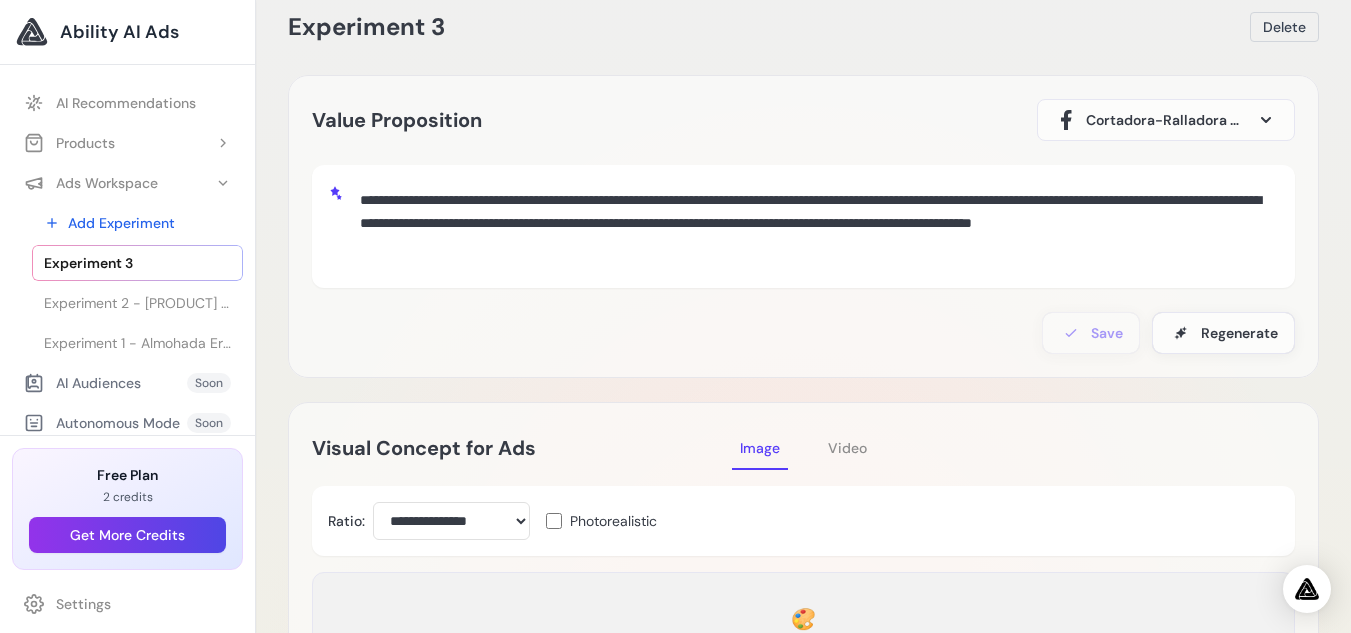 drag, startPoint x: 516, startPoint y: 249, endPoint x: 333, endPoint y: 184, distance: 194.20093 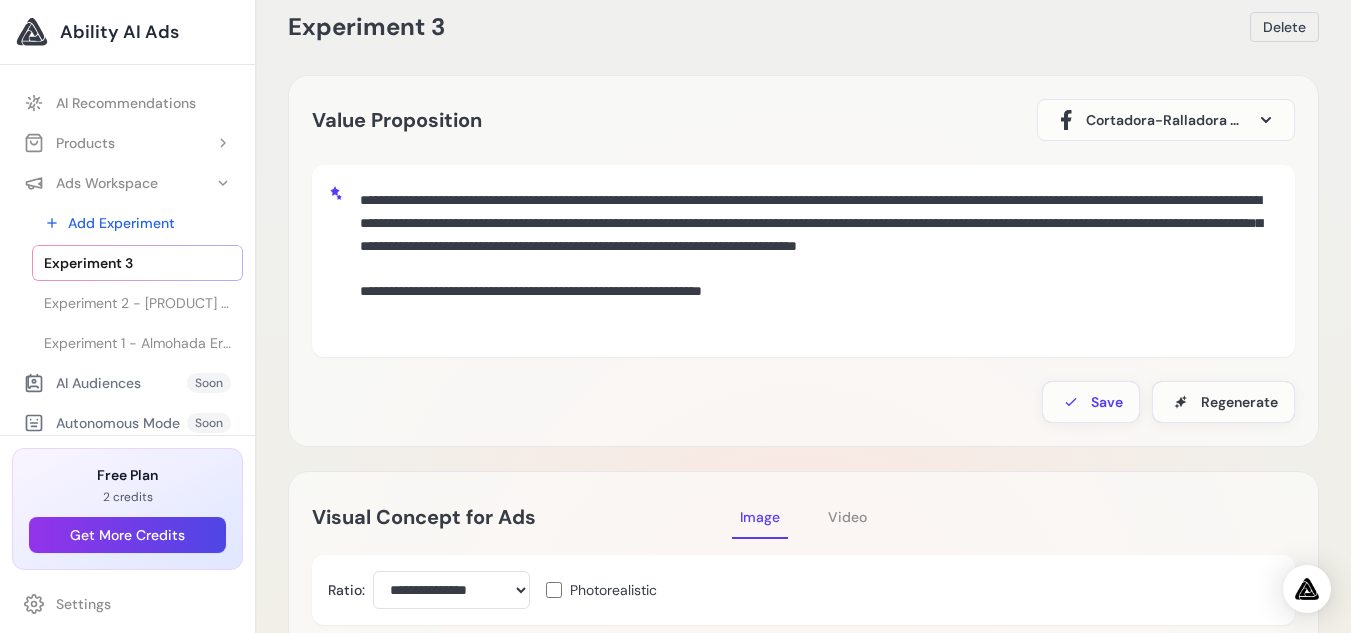 drag, startPoint x: 832, startPoint y: 312, endPoint x: 354, endPoint y: 324, distance: 478.1506 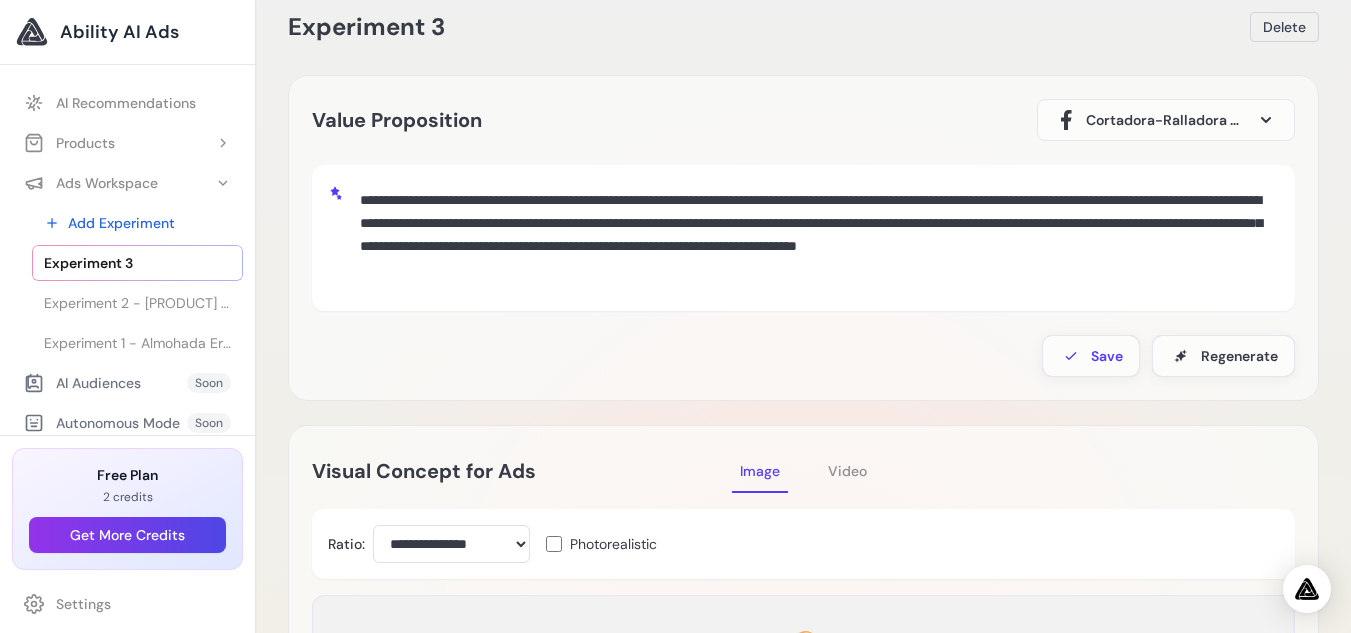 scroll, scrollTop: 115, scrollLeft: 0, axis: vertical 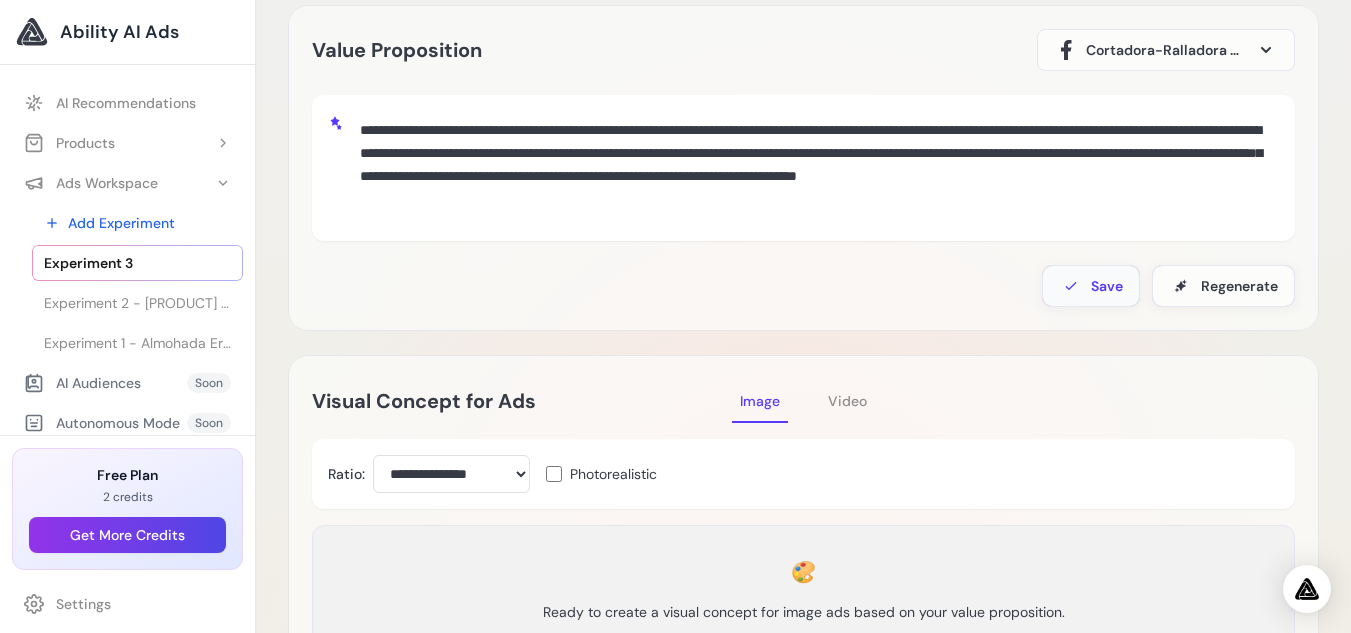 type on "**********" 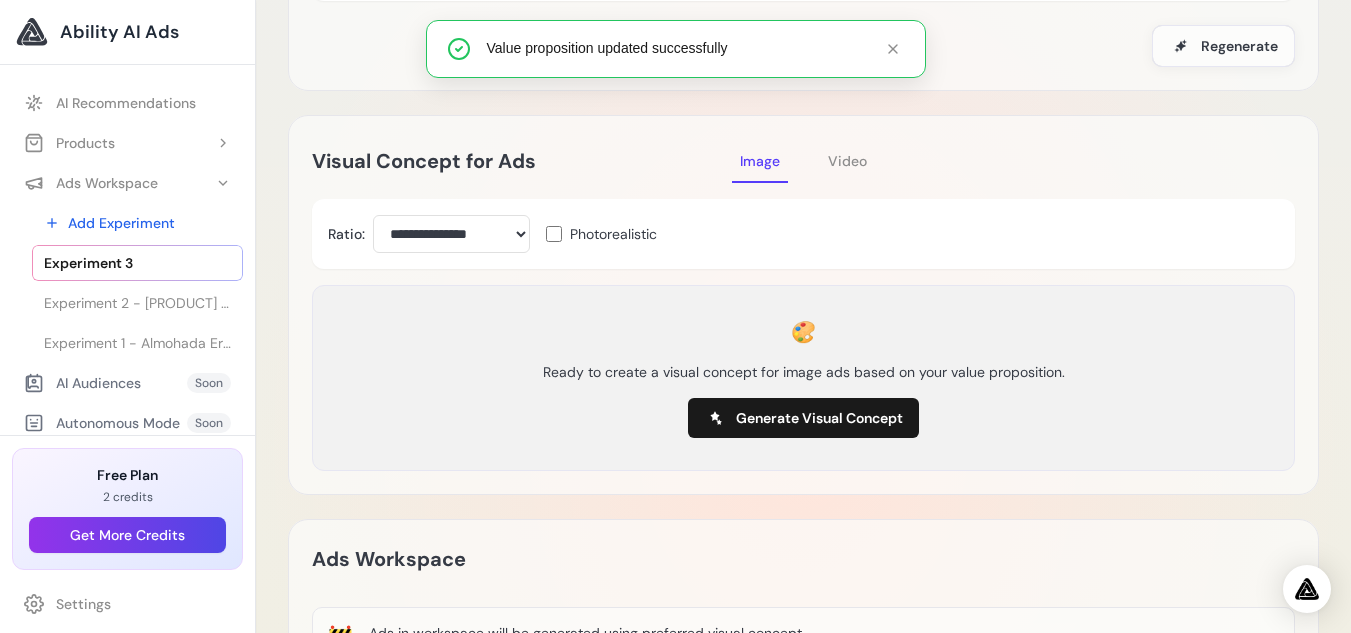 scroll, scrollTop: 358, scrollLeft: 0, axis: vertical 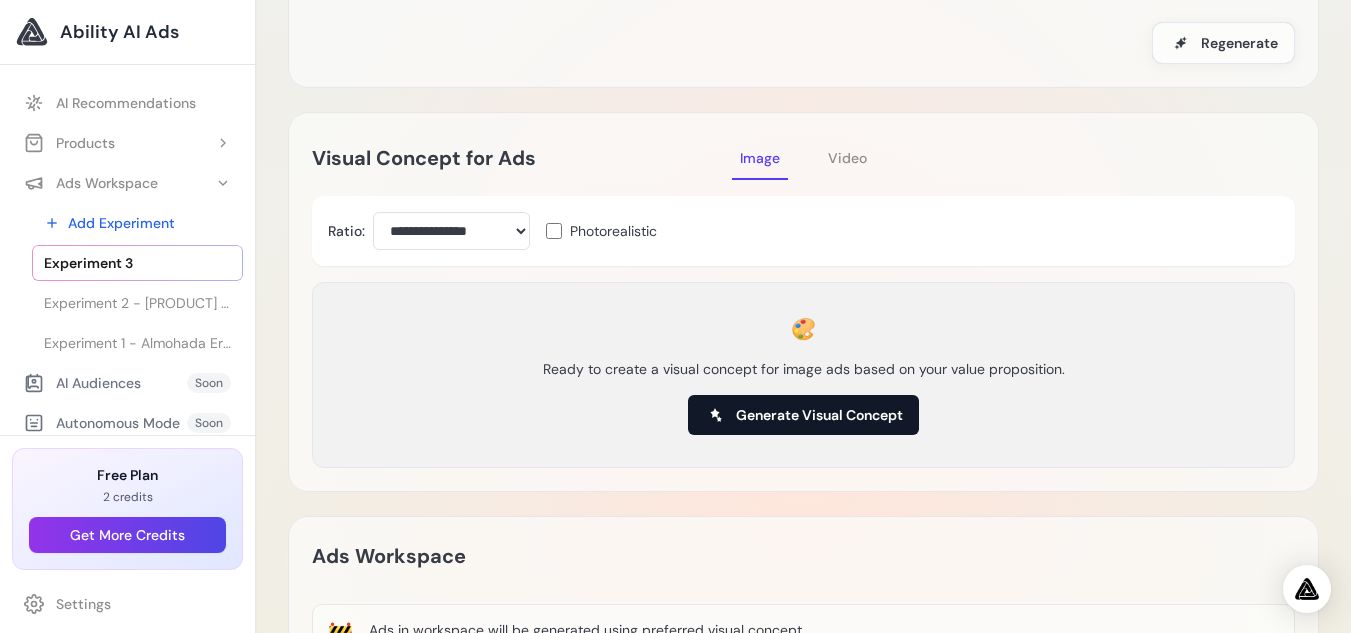 click on "Generate Visual Concept" at bounding box center [819, 415] 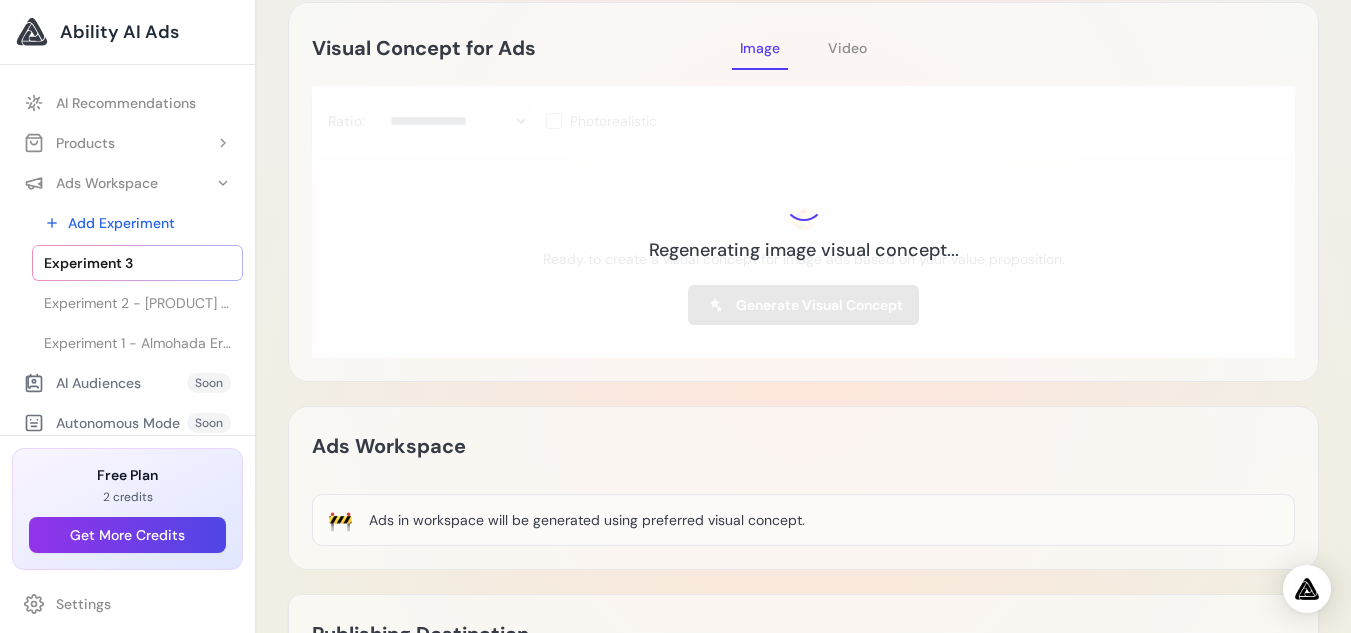 scroll, scrollTop: 495, scrollLeft: 0, axis: vertical 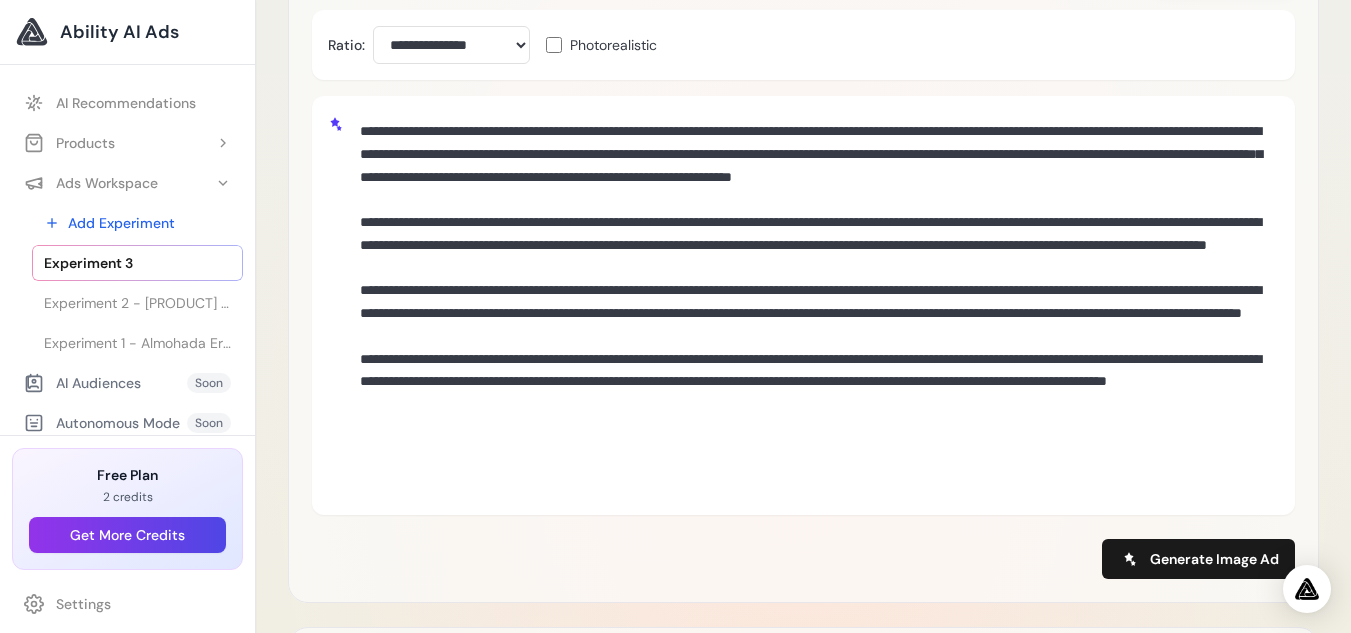 drag, startPoint x: 818, startPoint y: 294, endPoint x: 320, endPoint y: 111, distance: 530.55914 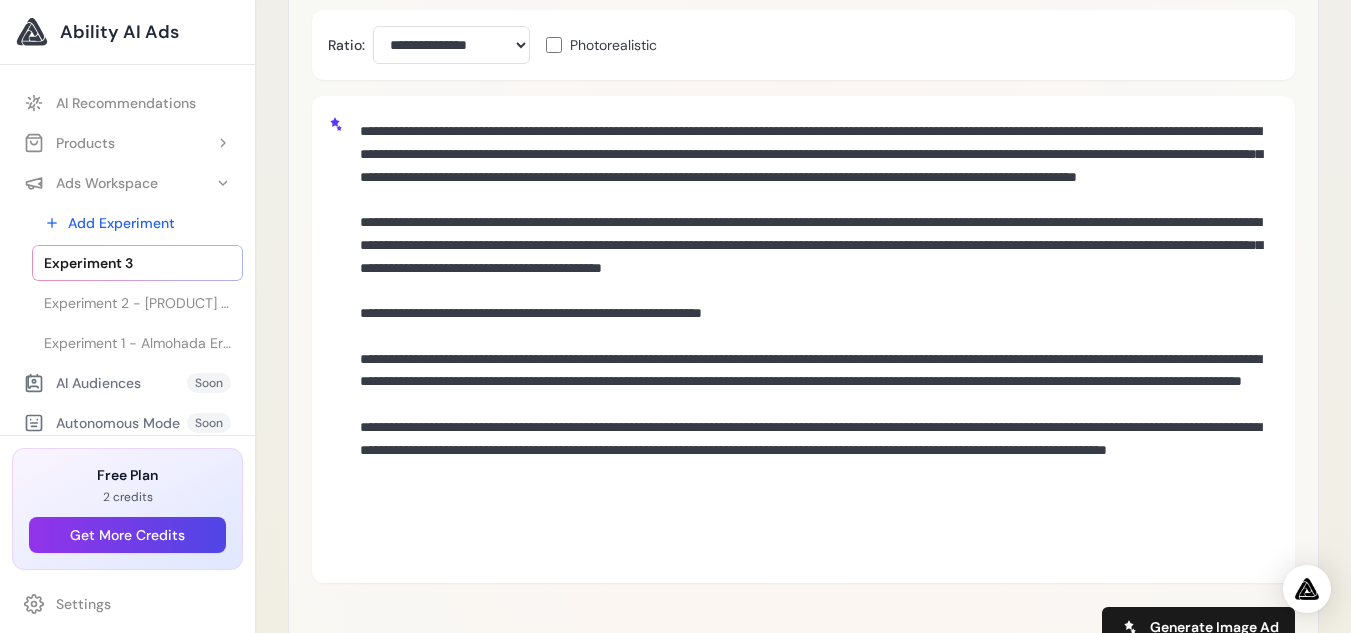 drag, startPoint x: 793, startPoint y: 350, endPoint x: 361, endPoint y: 355, distance: 432.02893 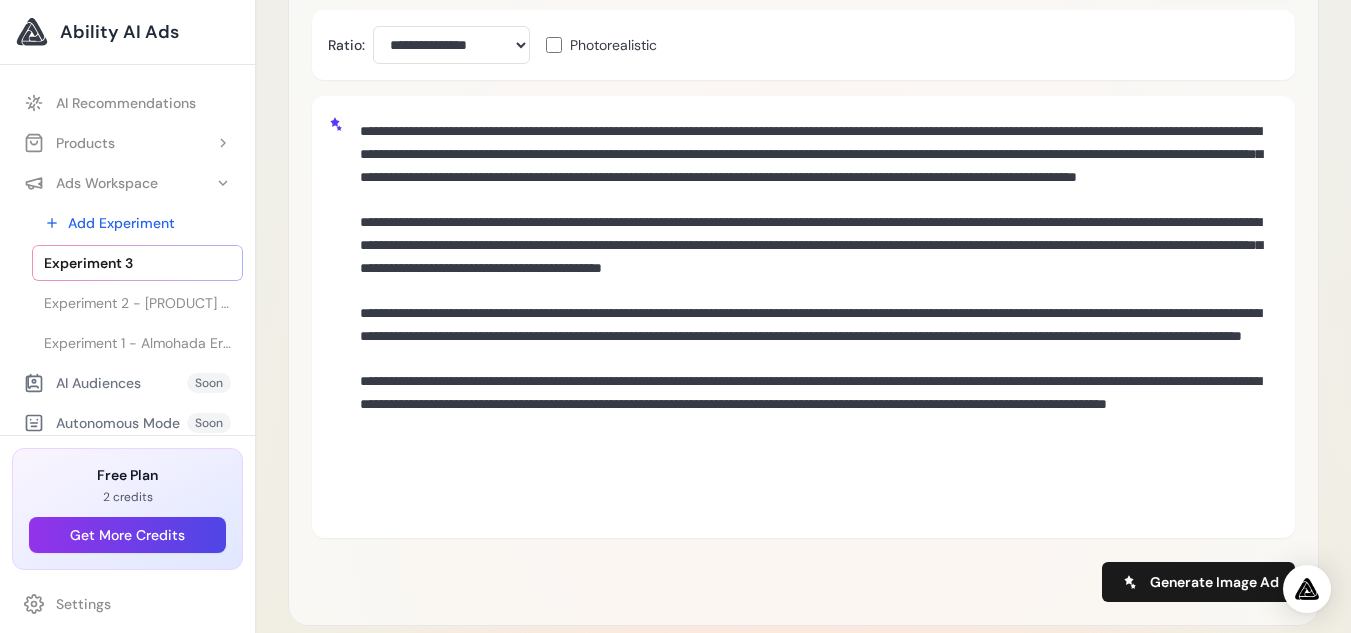 drag, startPoint x: 358, startPoint y: 361, endPoint x: 877, endPoint y: 524, distance: 543.9945 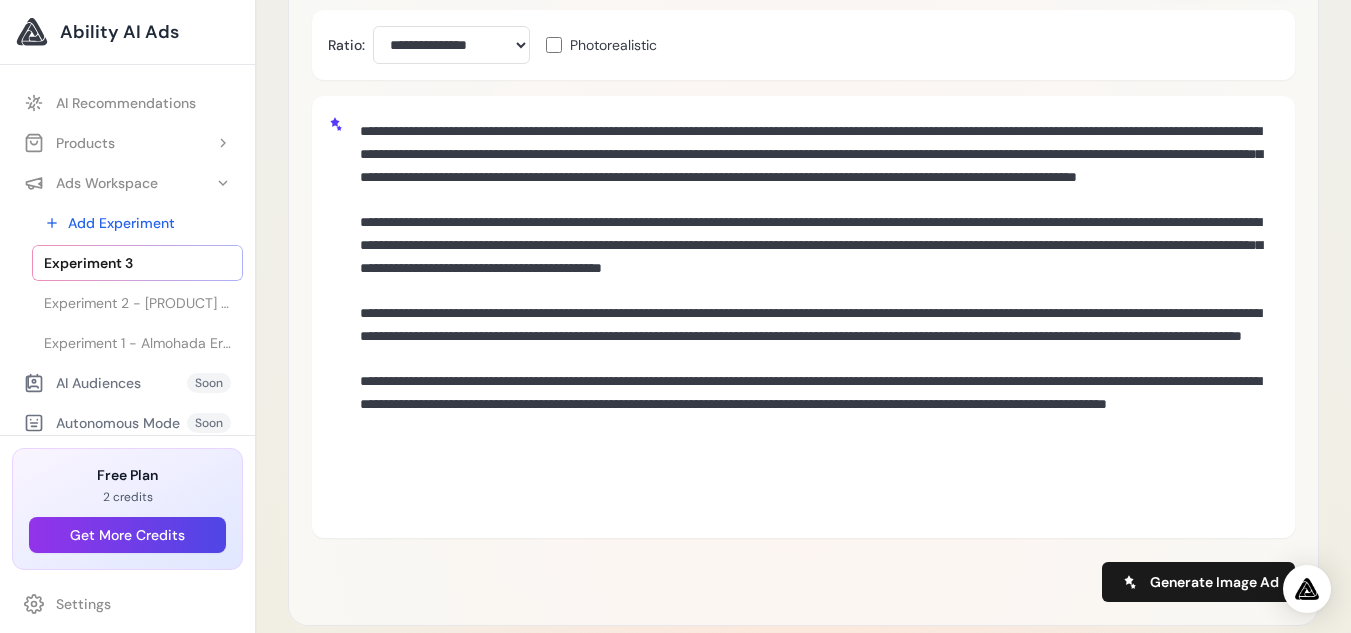 click at bounding box center (803, 317) 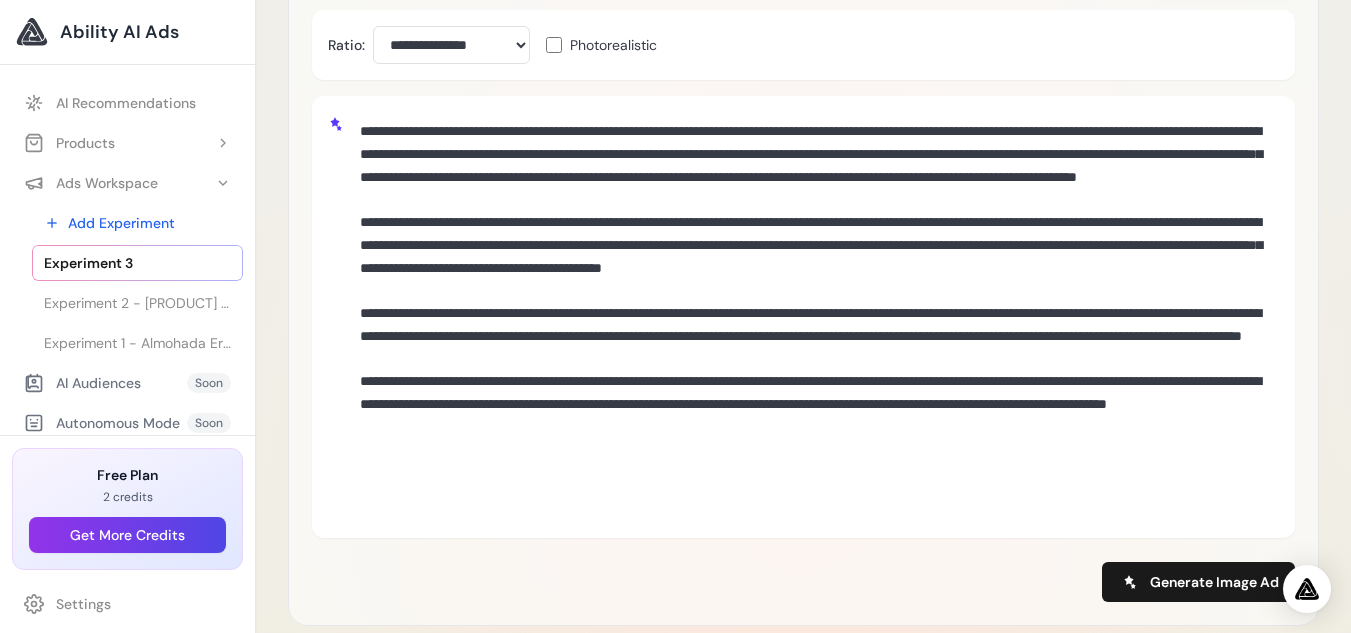 drag, startPoint x: 728, startPoint y: 497, endPoint x: 343, endPoint y: 359, distance: 408.98532 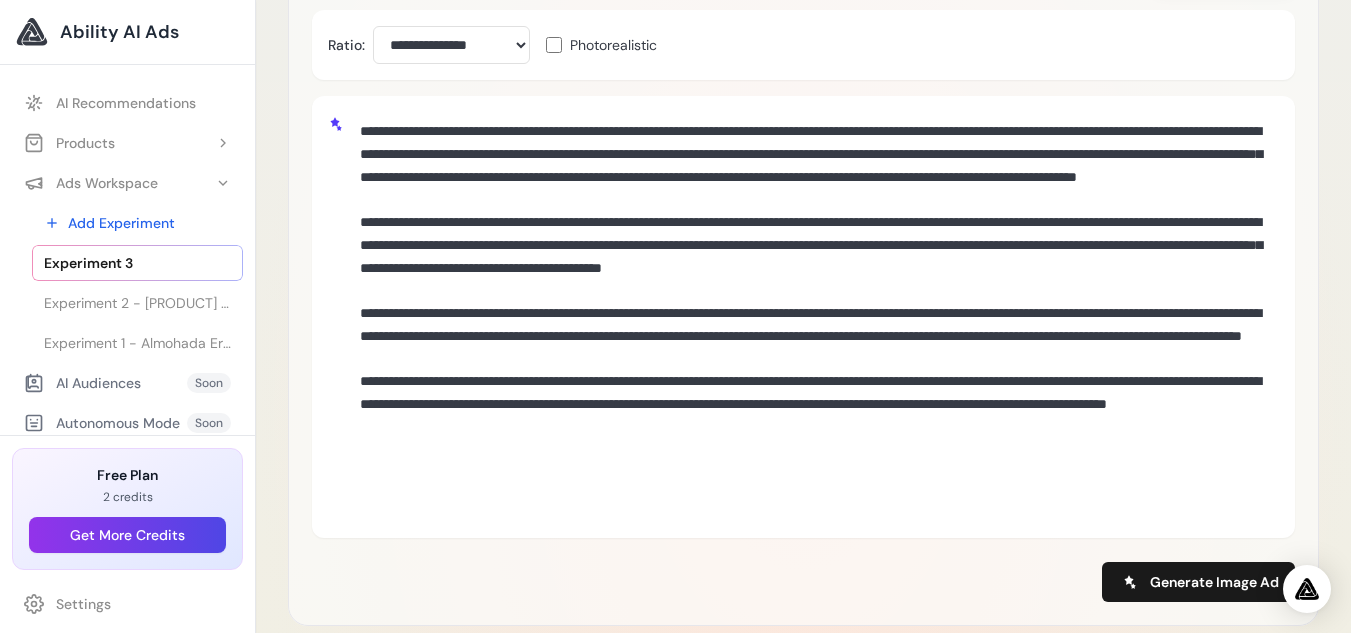 click at bounding box center [803, 317] 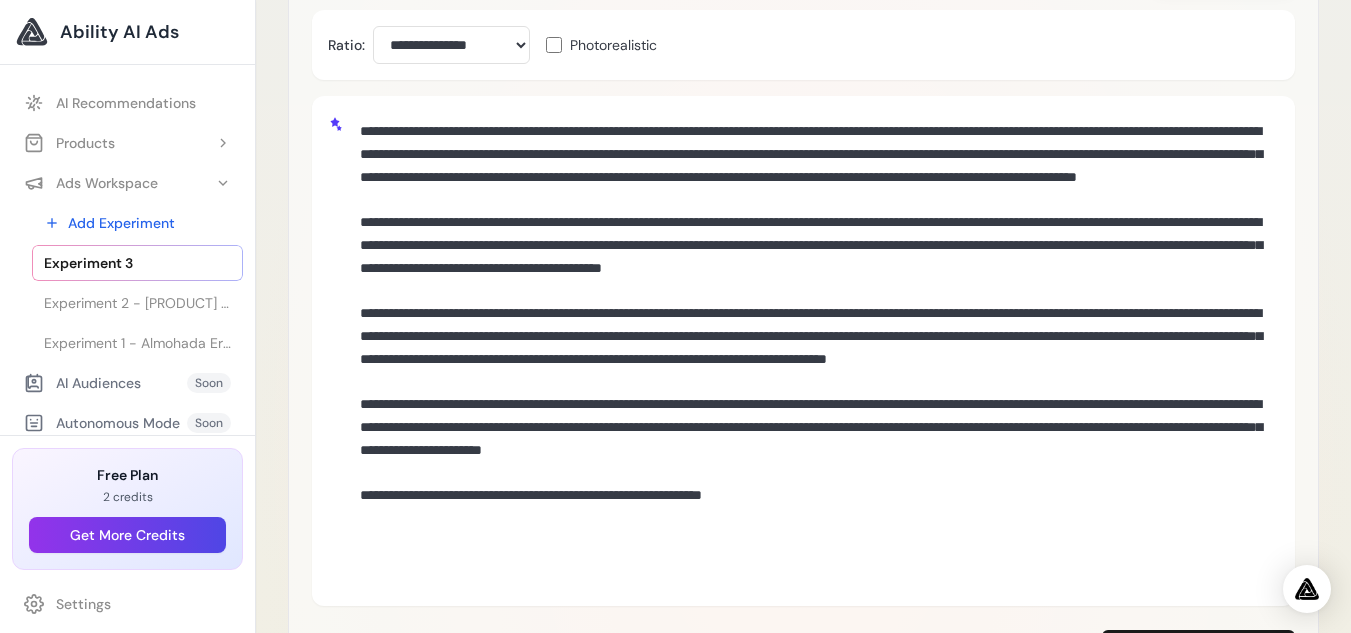 drag, startPoint x: 875, startPoint y: 569, endPoint x: 315, endPoint y: 570, distance: 560.0009 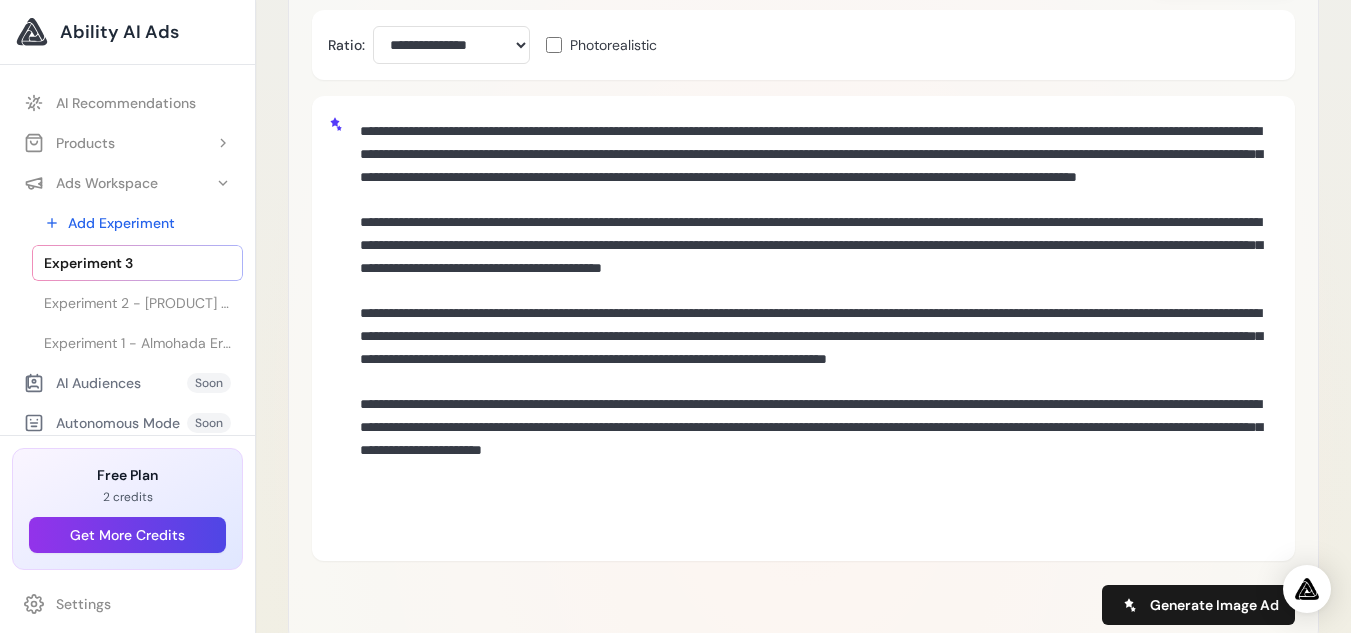 click at bounding box center [815, 326] 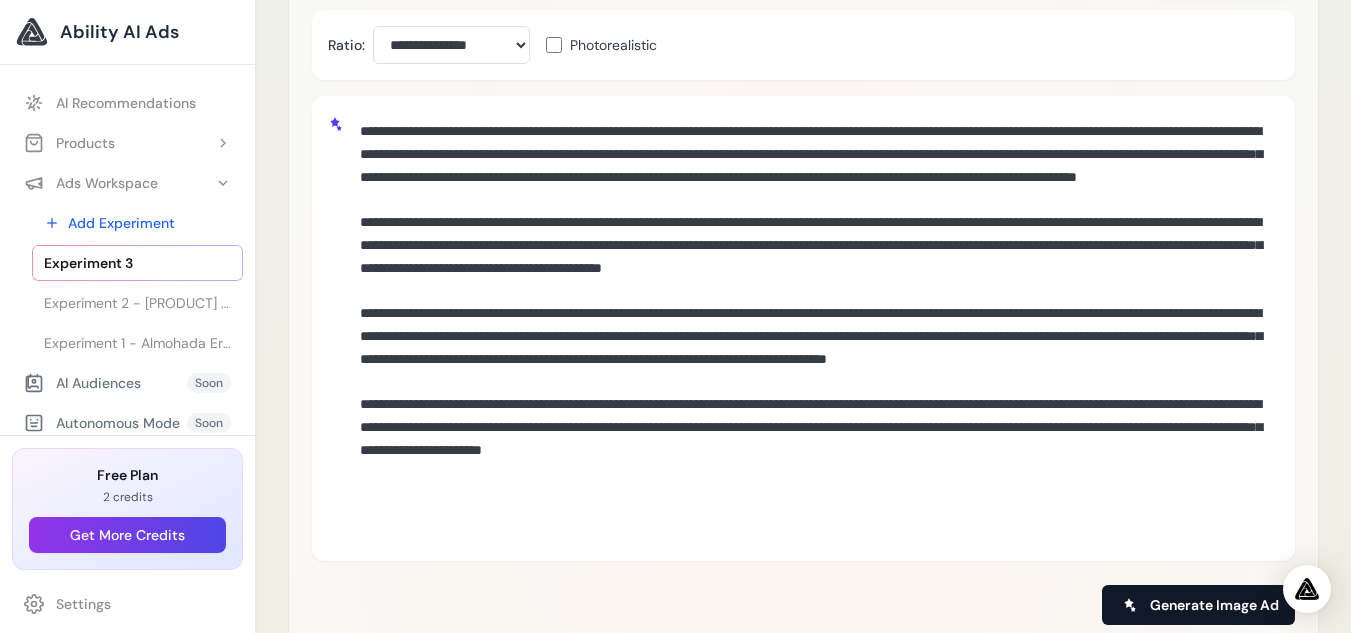 type on "**********" 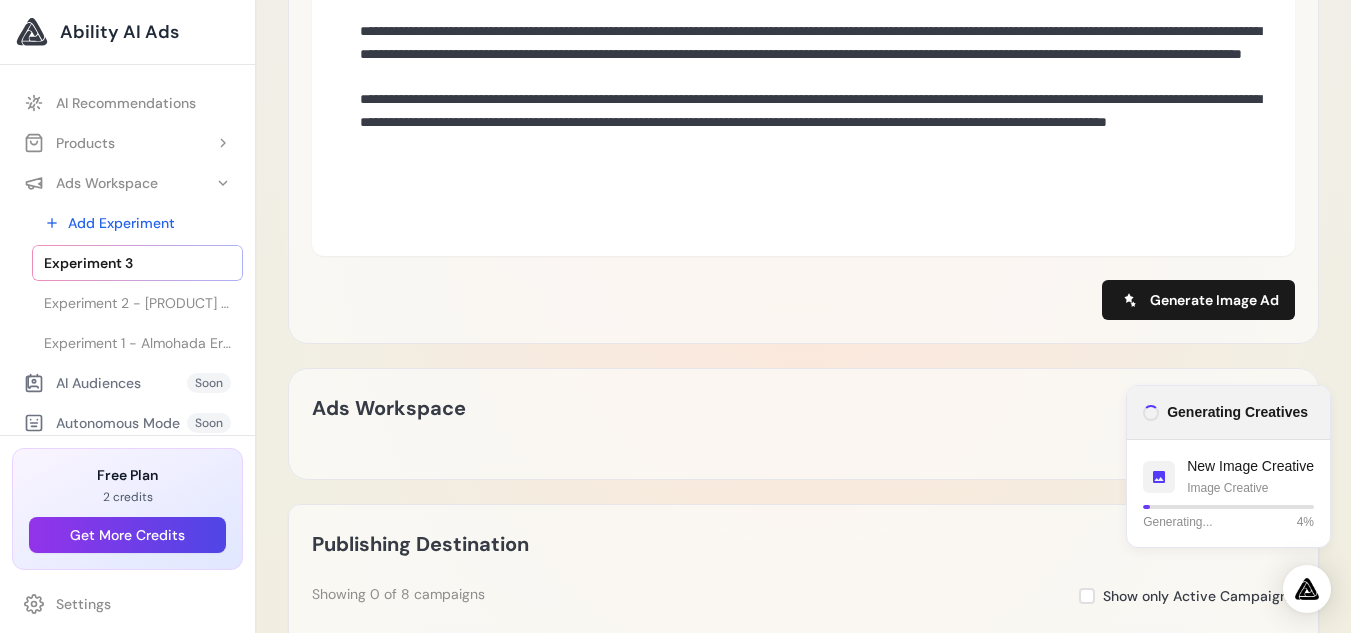 scroll, scrollTop: 732, scrollLeft: 0, axis: vertical 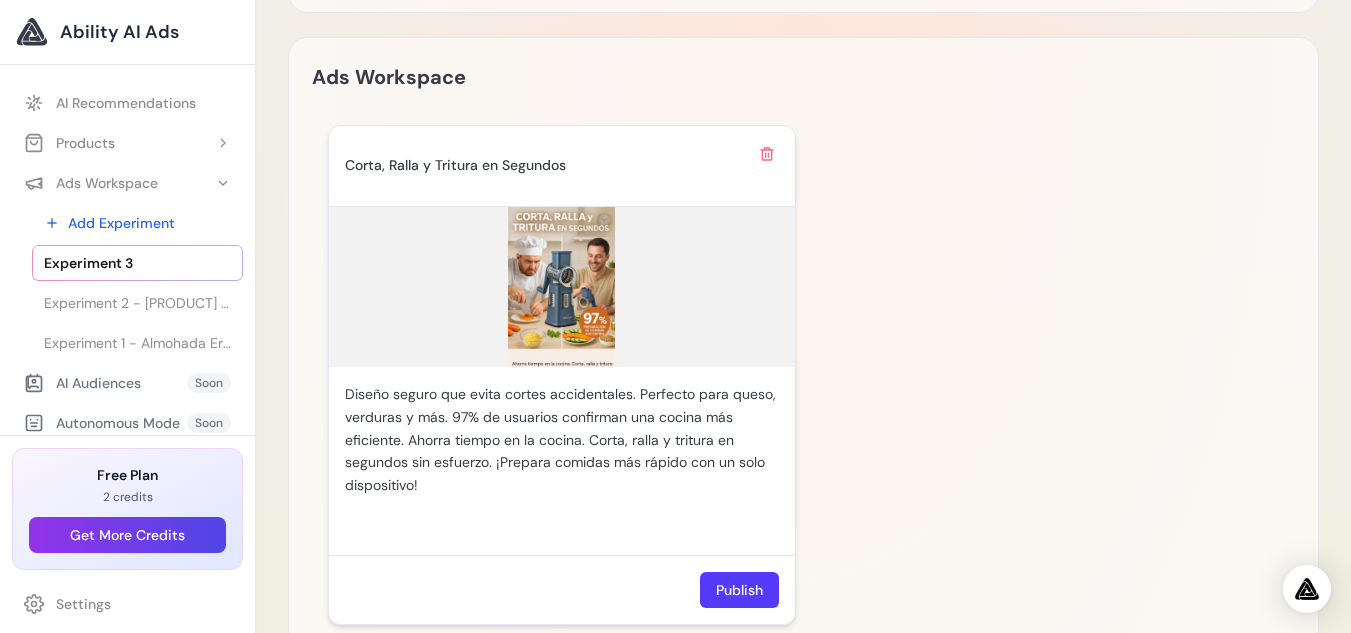 click at bounding box center (562, 287) 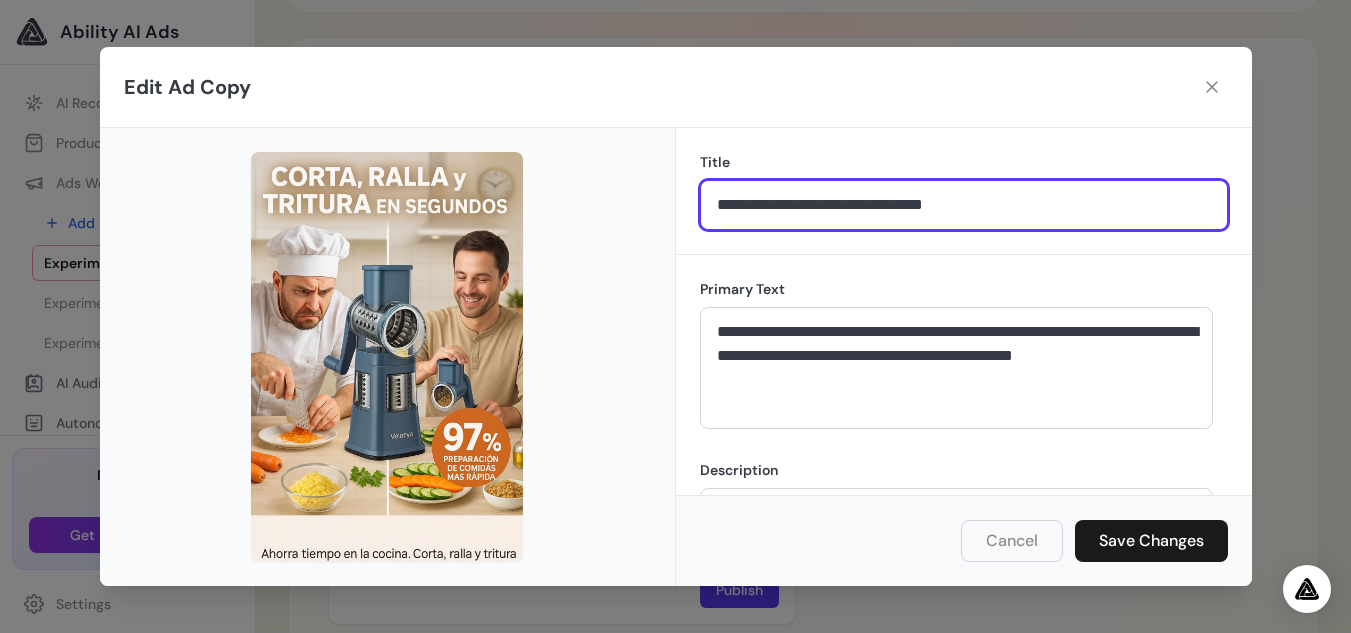 drag, startPoint x: 1013, startPoint y: 218, endPoint x: 610, endPoint y: 157, distance: 407.59048 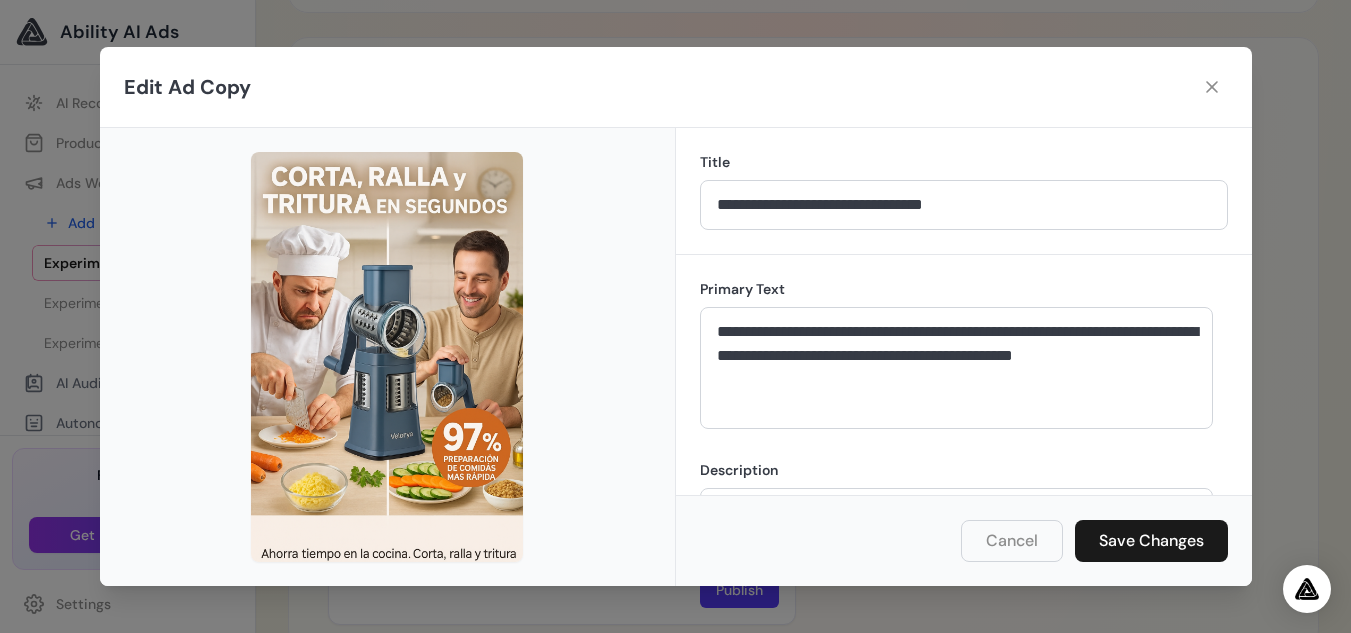 click on "Edit Ad Copy" at bounding box center [676, 87] 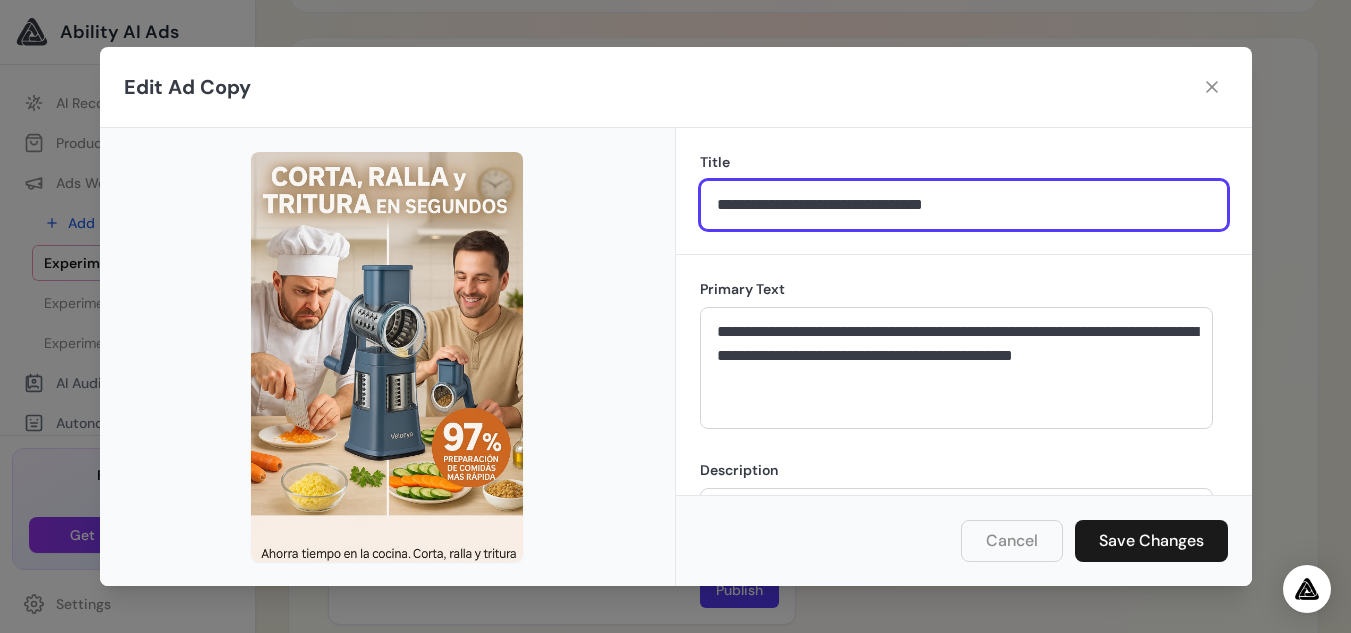 drag, startPoint x: 1000, startPoint y: 218, endPoint x: 636, endPoint y: 145, distance: 371.2479 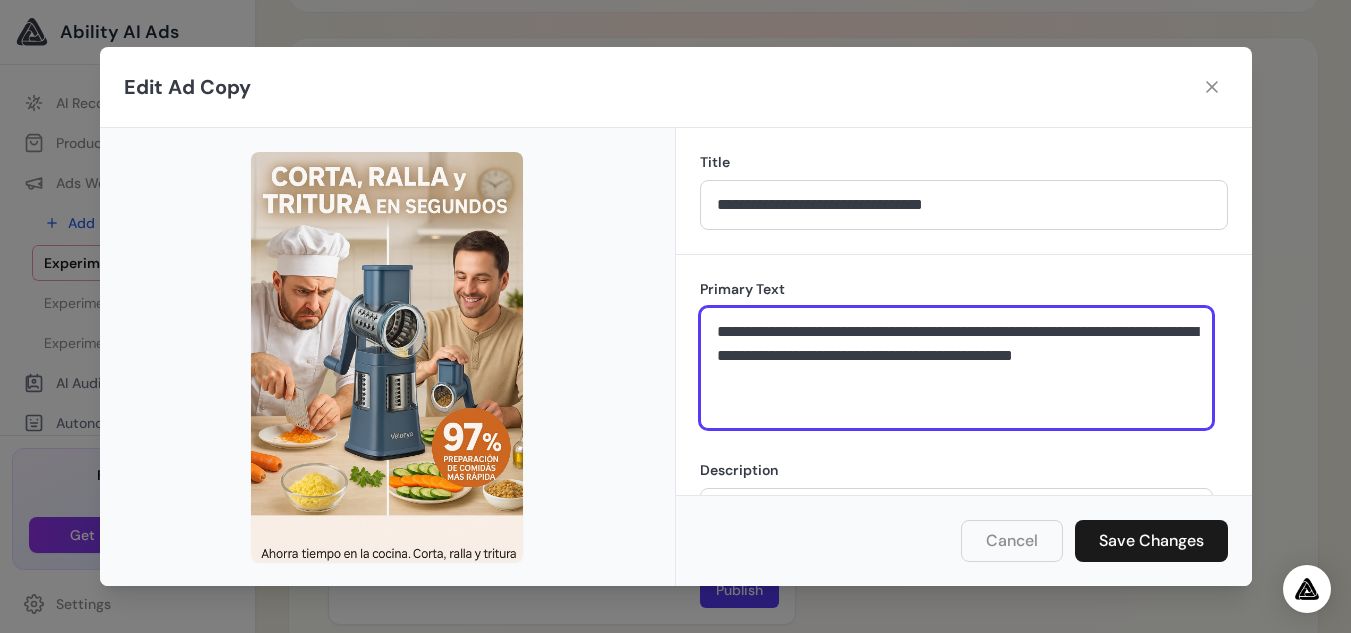 drag, startPoint x: 1190, startPoint y: 363, endPoint x: 612, endPoint y: 298, distance: 581.6434 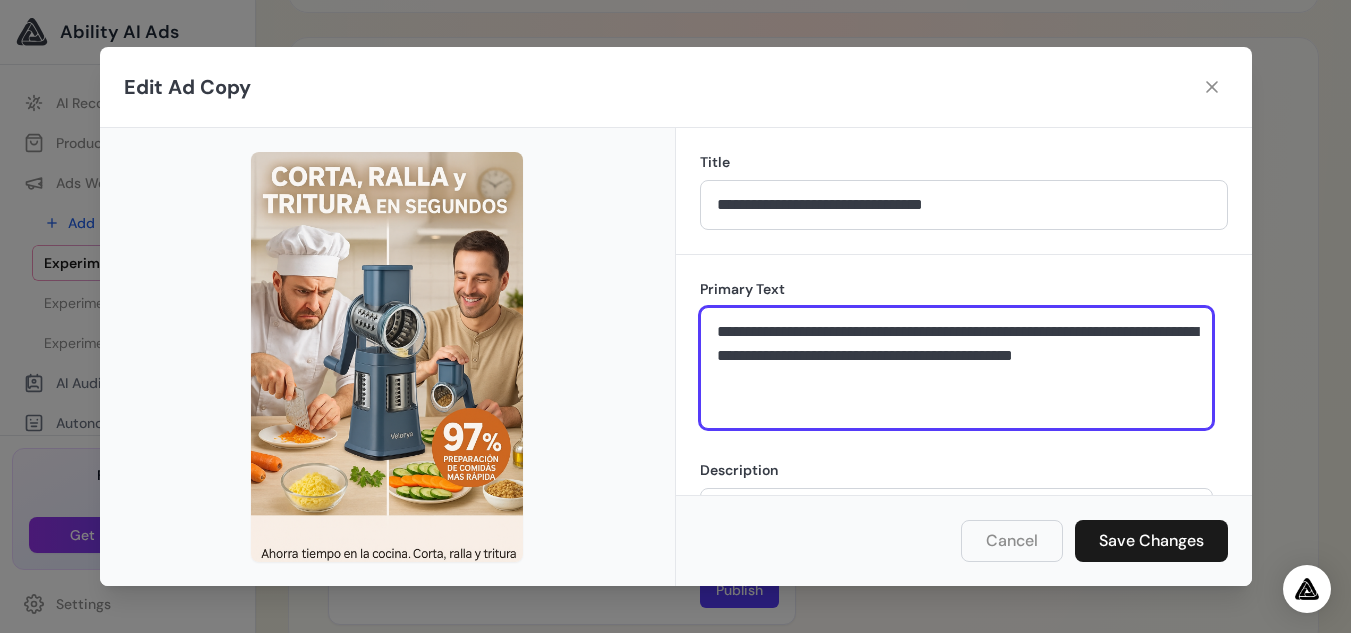 scroll, scrollTop: 122, scrollLeft: 0, axis: vertical 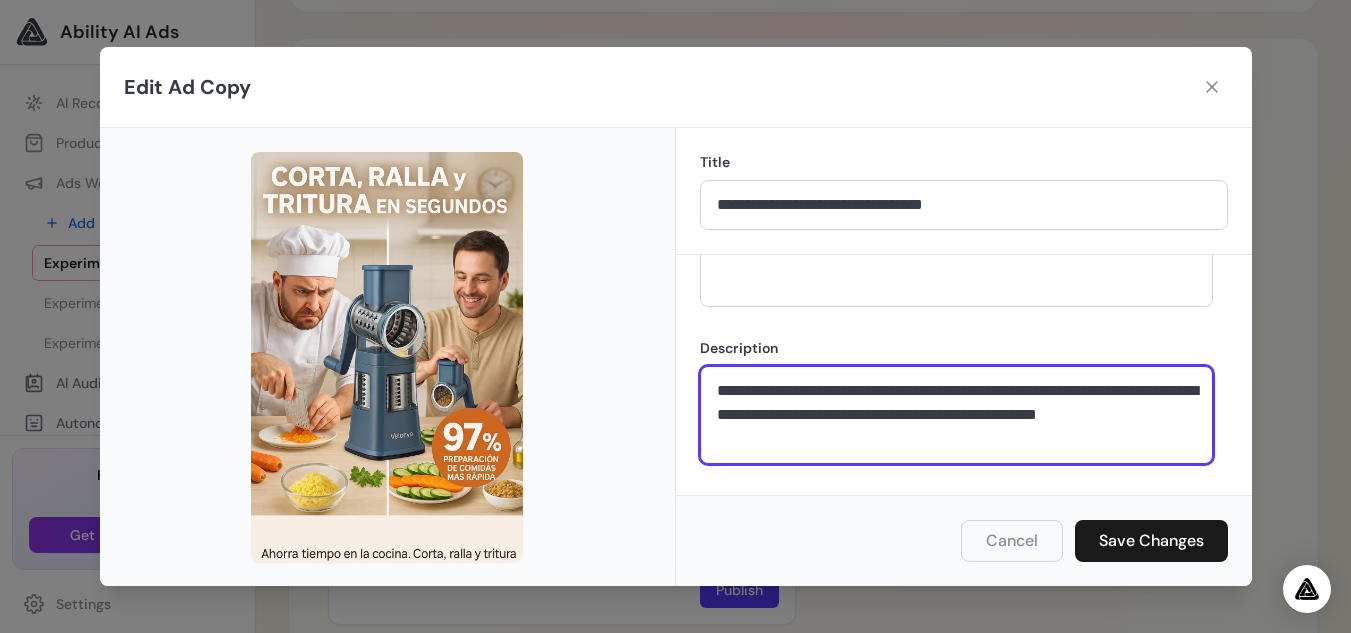 click on "**********" at bounding box center [956, 415] 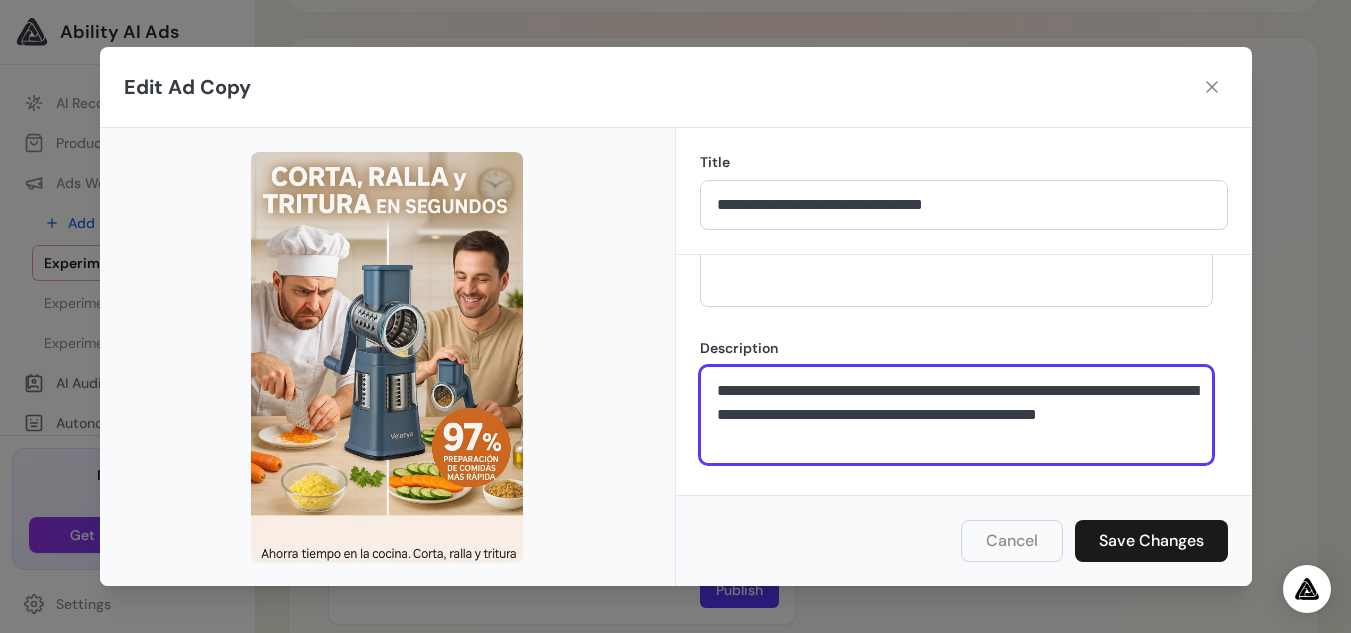 click on "**********" at bounding box center (956, 415) 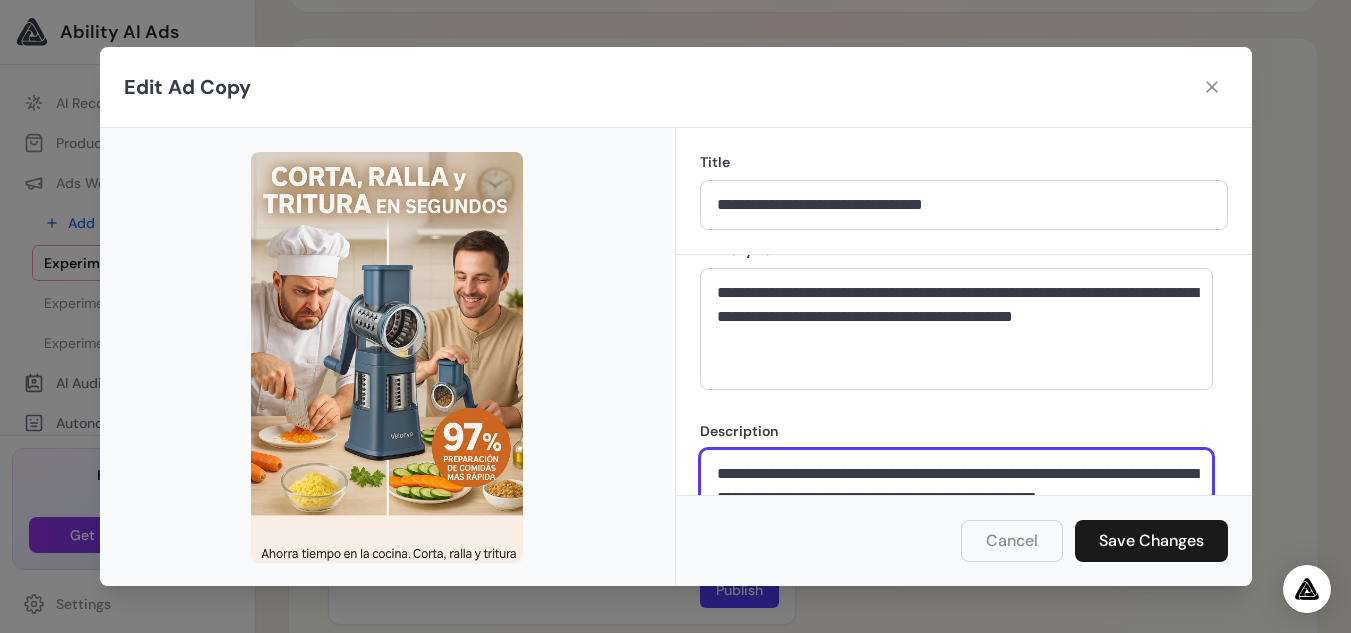scroll, scrollTop: 0, scrollLeft: 0, axis: both 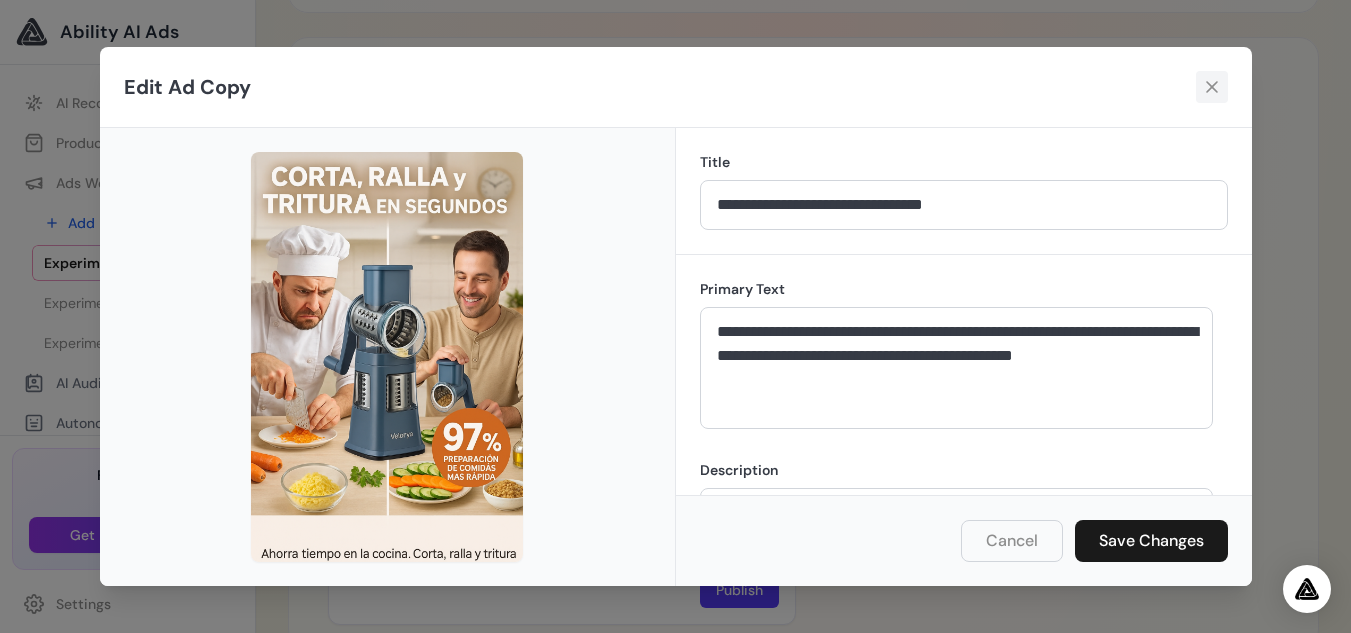 click 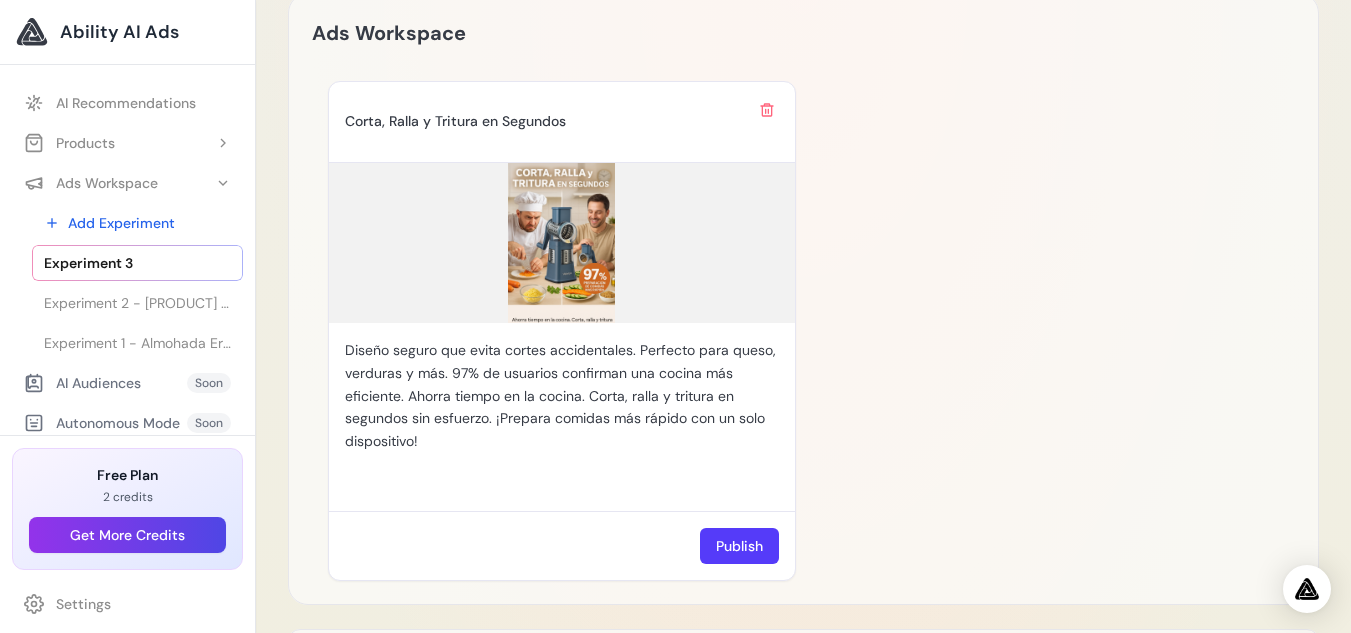 scroll, scrollTop: 1225, scrollLeft: 0, axis: vertical 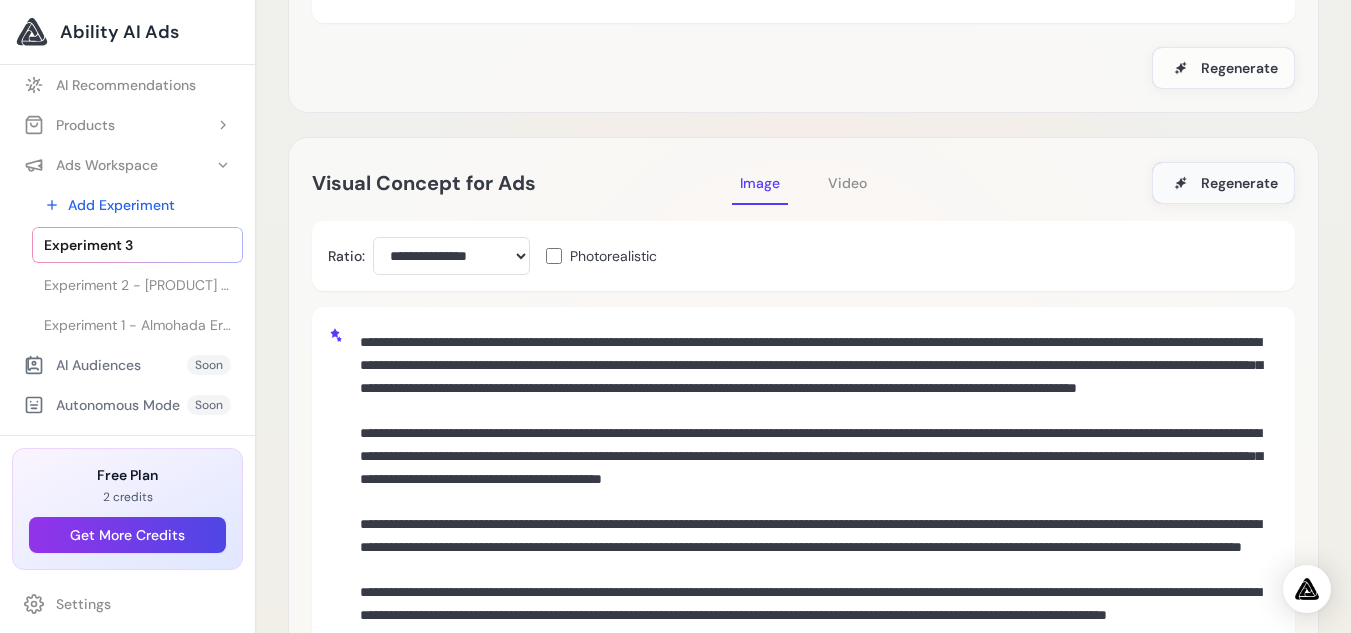 click on "Regenerate" at bounding box center [1239, 183] 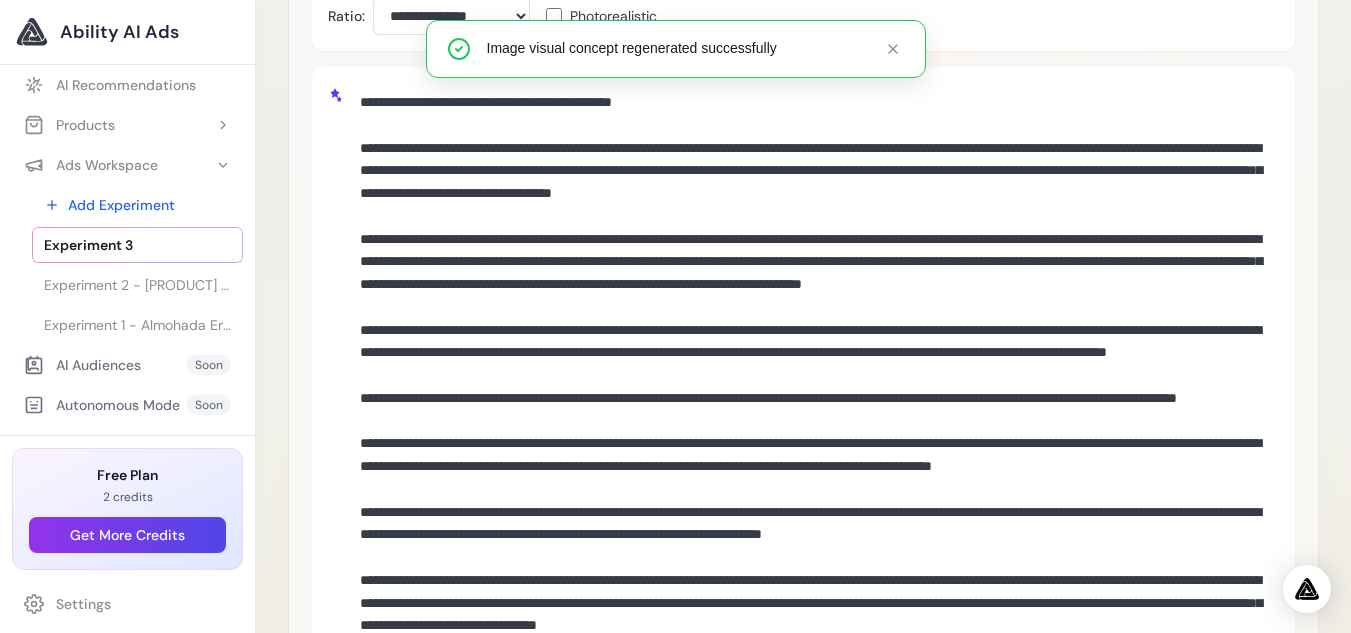 scroll, scrollTop: 529, scrollLeft: 0, axis: vertical 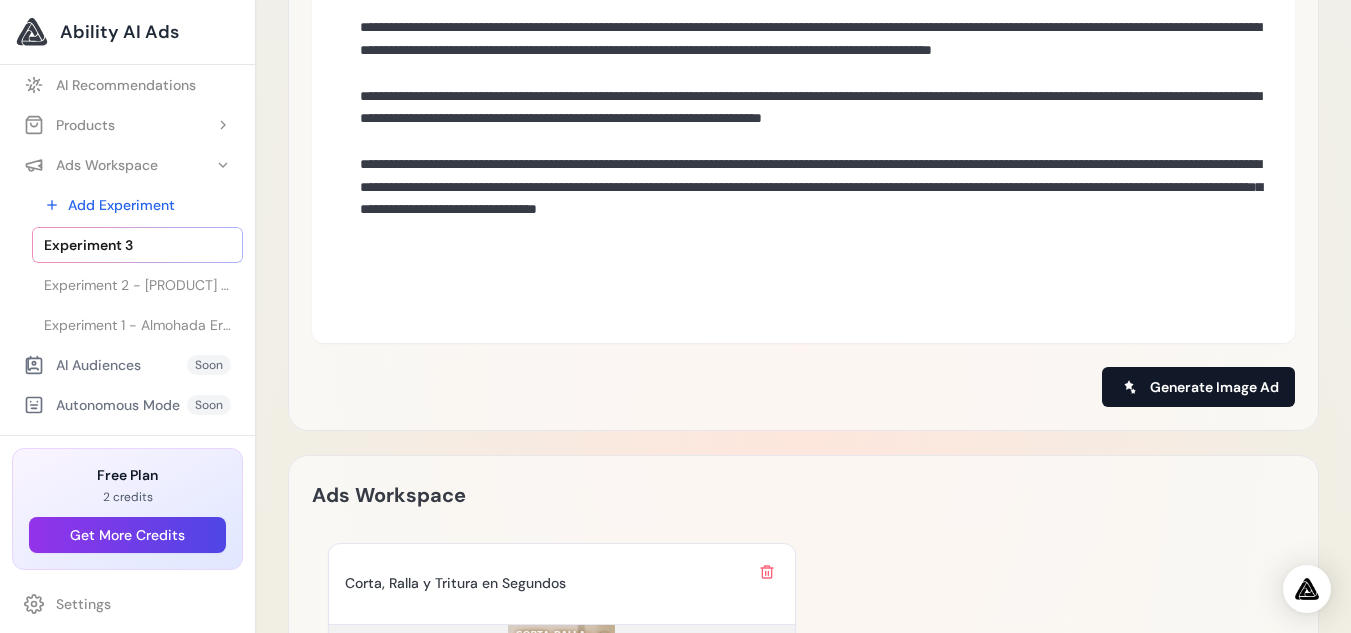 click on "Generate Image Ad" at bounding box center [1214, 387] 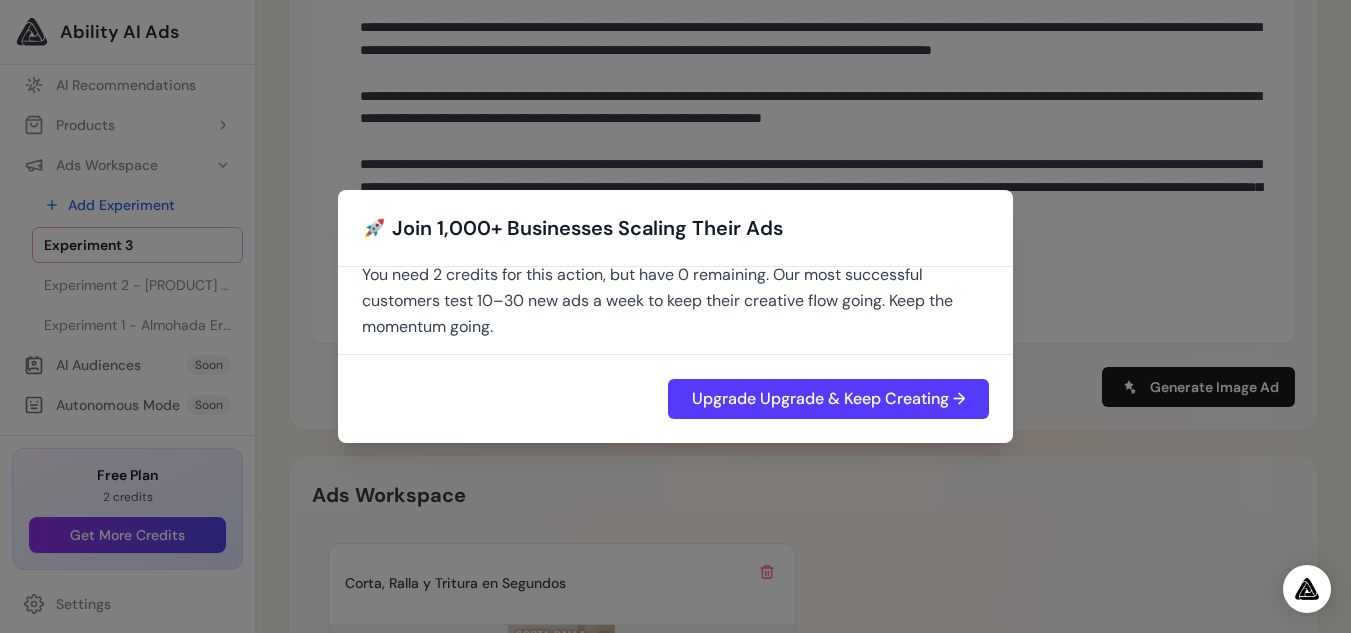scroll, scrollTop: 39, scrollLeft: 0, axis: vertical 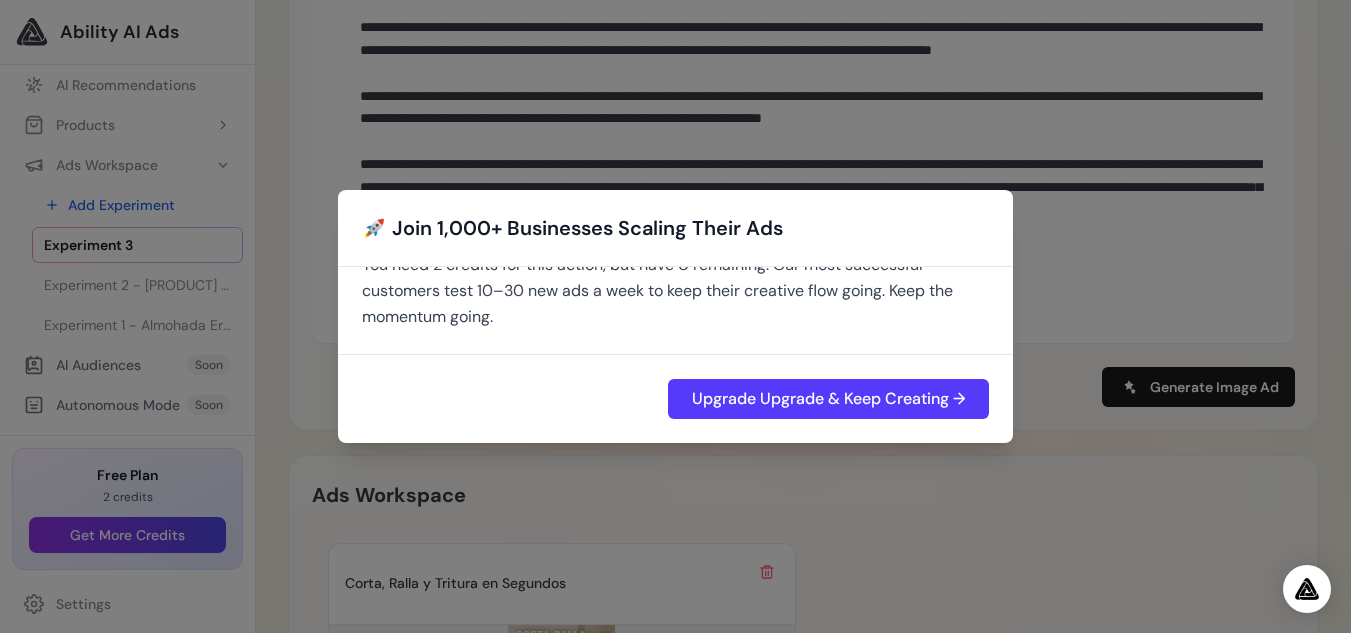 click on "🚀 Join 1,000+ Businesses Scaling Their Ads
You need 2 credits for this action, but have 0 remaining.
Our most successful customers test 10–30 new ads a week to keep their creative flow going.
Keep the momentum going.
Upgrade Upgrade & Keep Creating →" at bounding box center (675, 316) 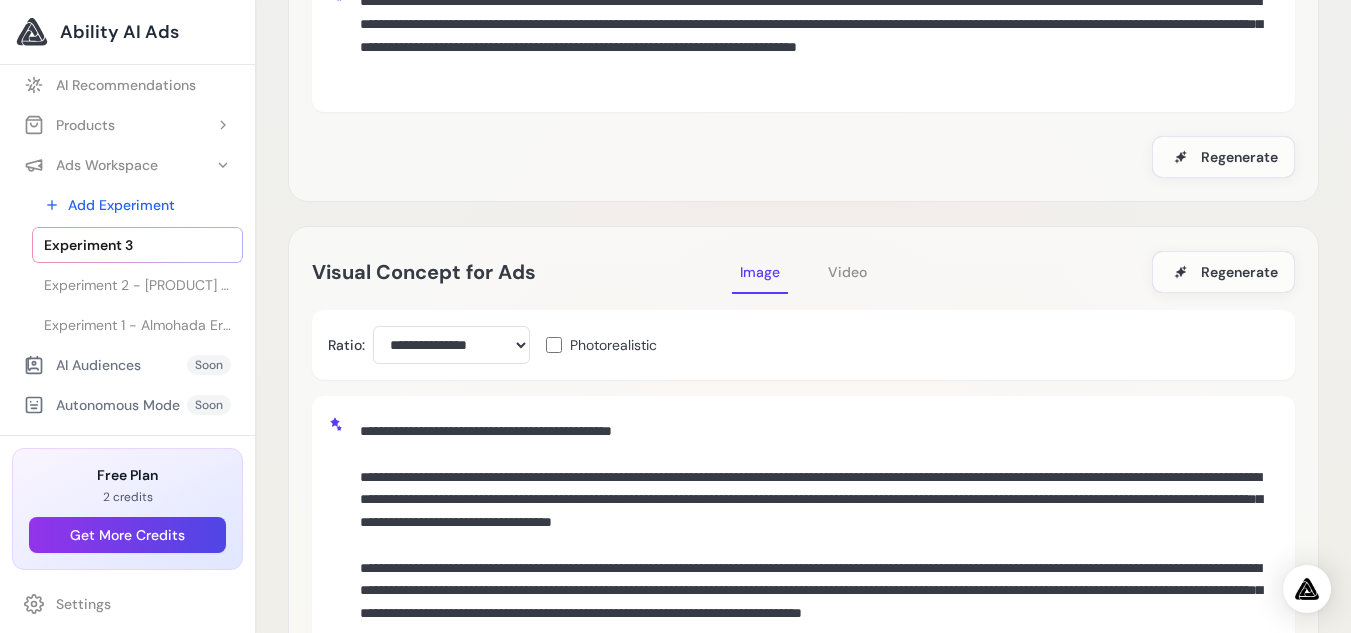 scroll, scrollTop: 64, scrollLeft: 0, axis: vertical 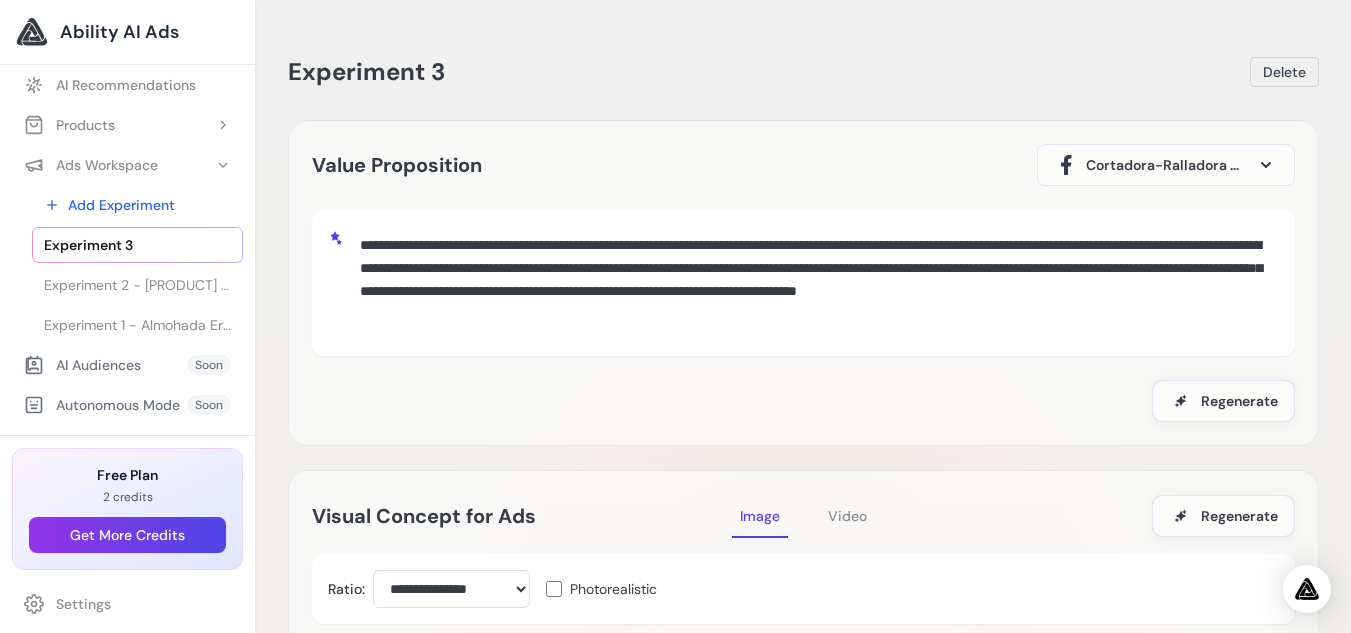 click on "Experiment 3" at bounding box center (88, 245) 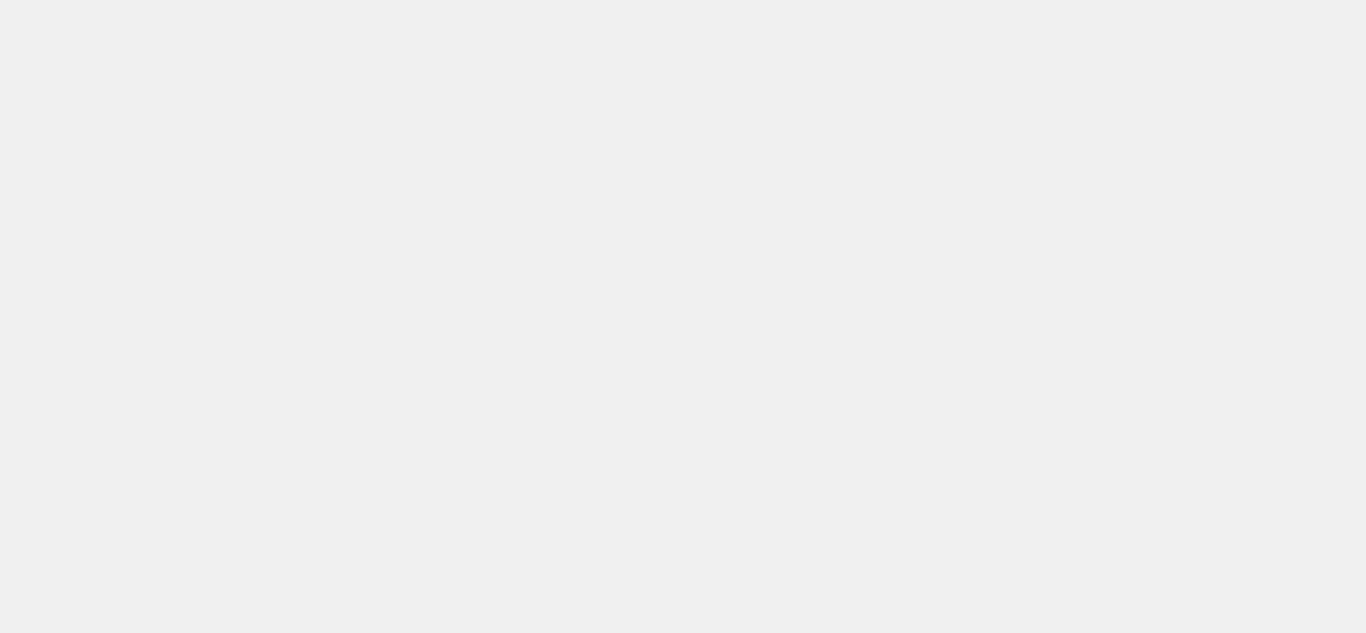 scroll, scrollTop: 0, scrollLeft: 0, axis: both 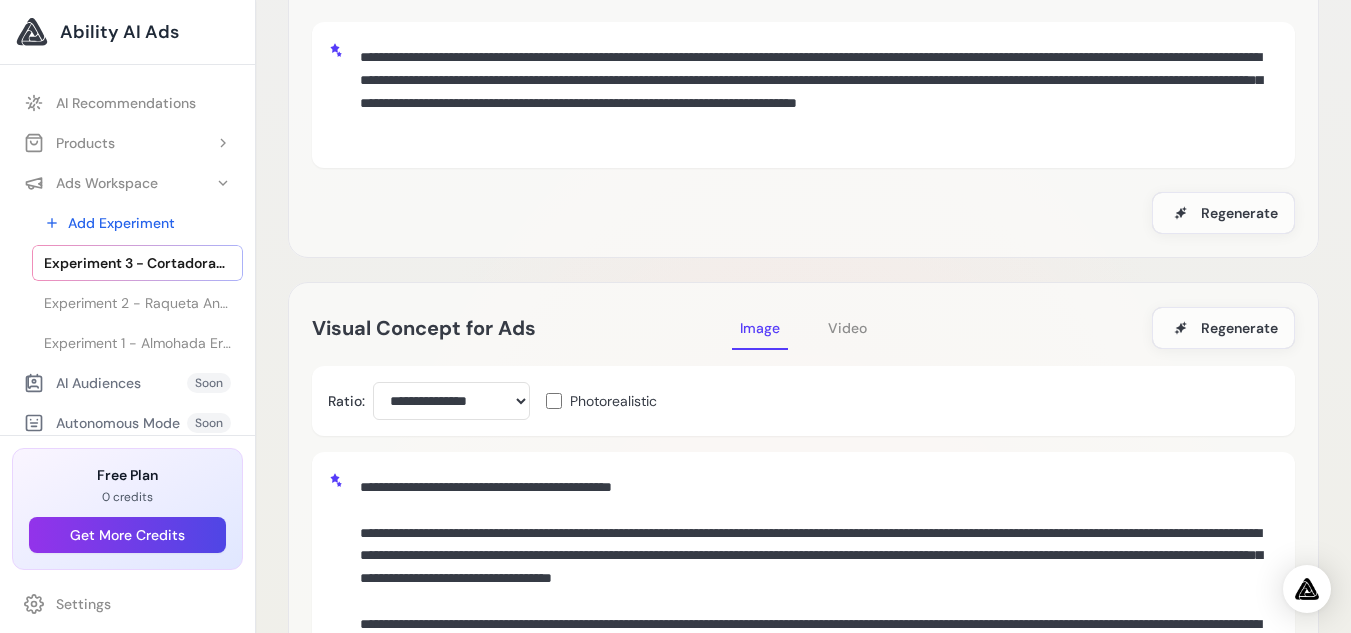 click on "Ability AI Ads" at bounding box center (119, 32) 